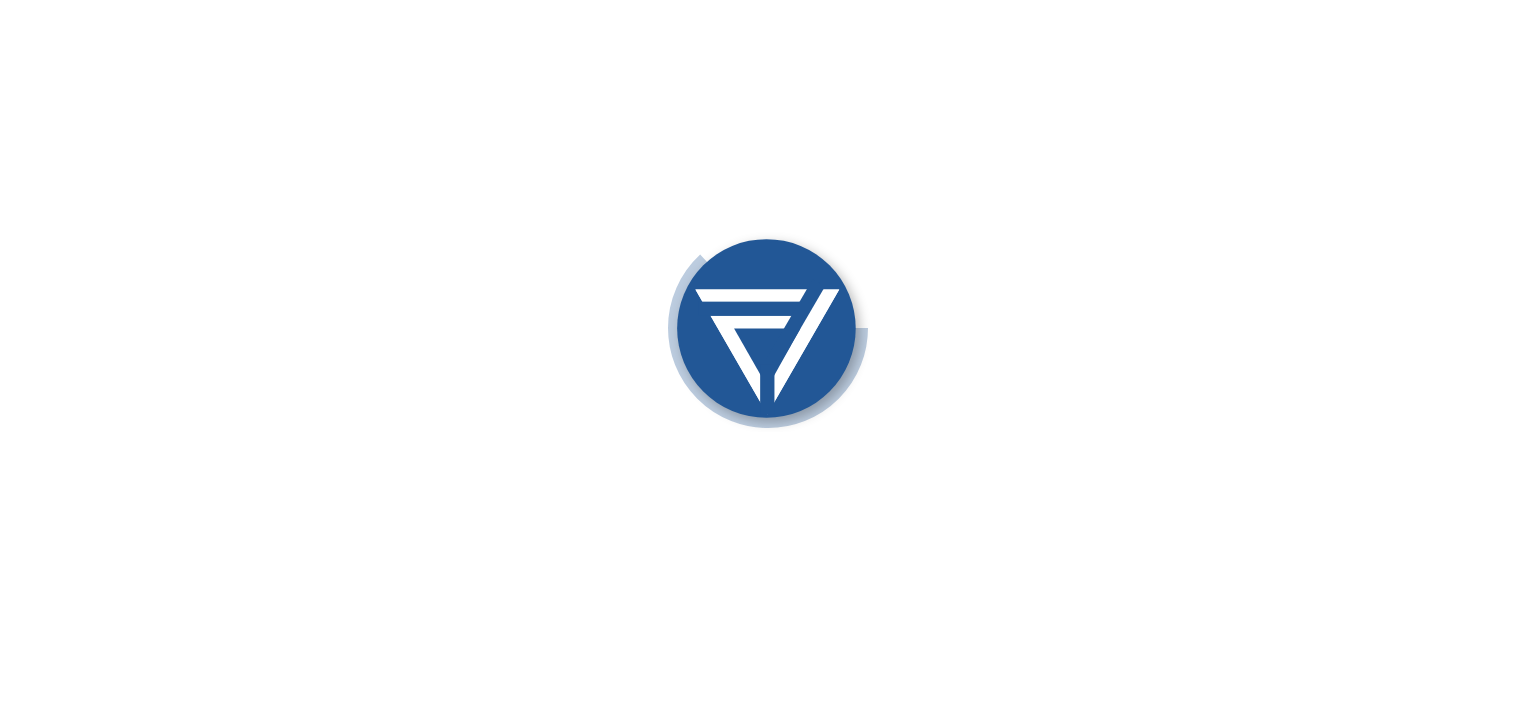scroll, scrollTop: 0, scrollLeft: 0, axis: both 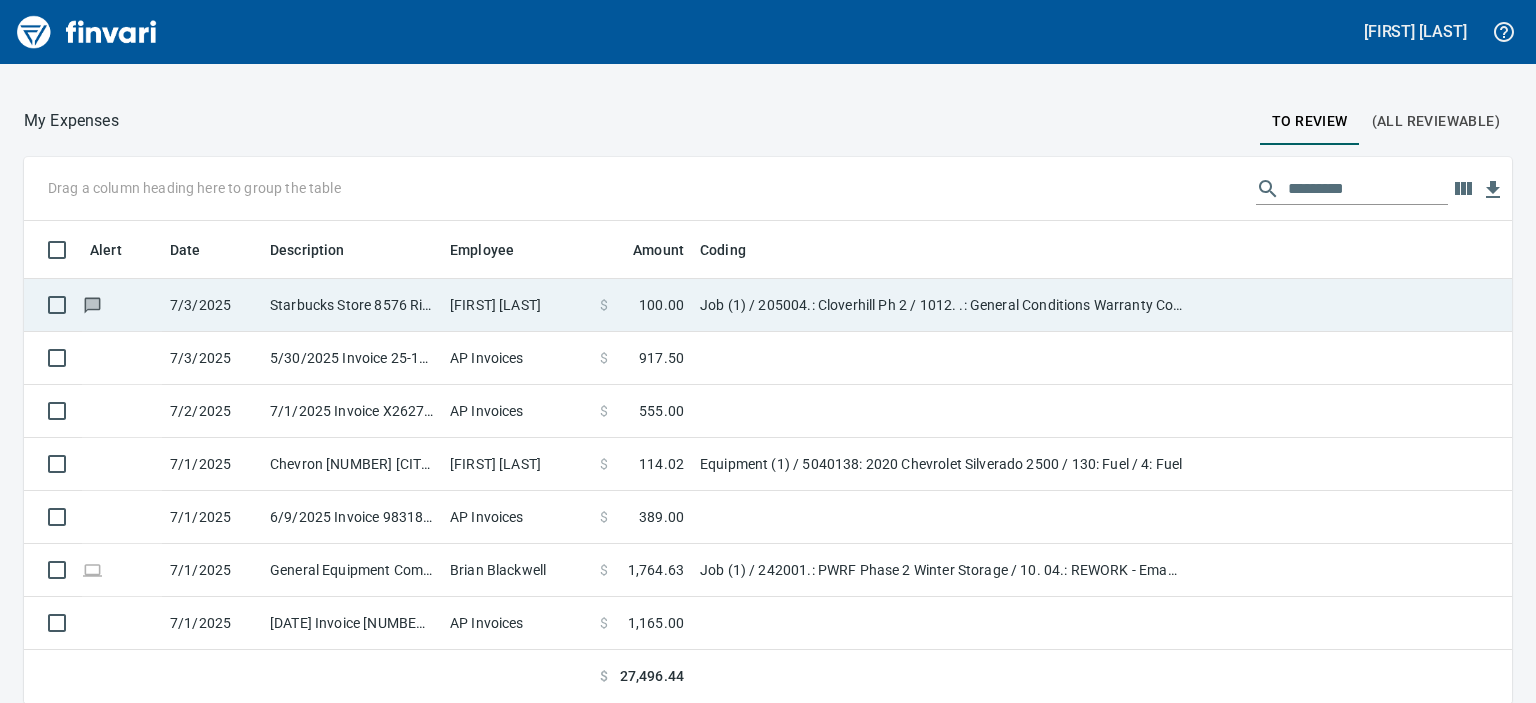 click on "[FIRST] [LAST]" at bounding box center [517, 305] 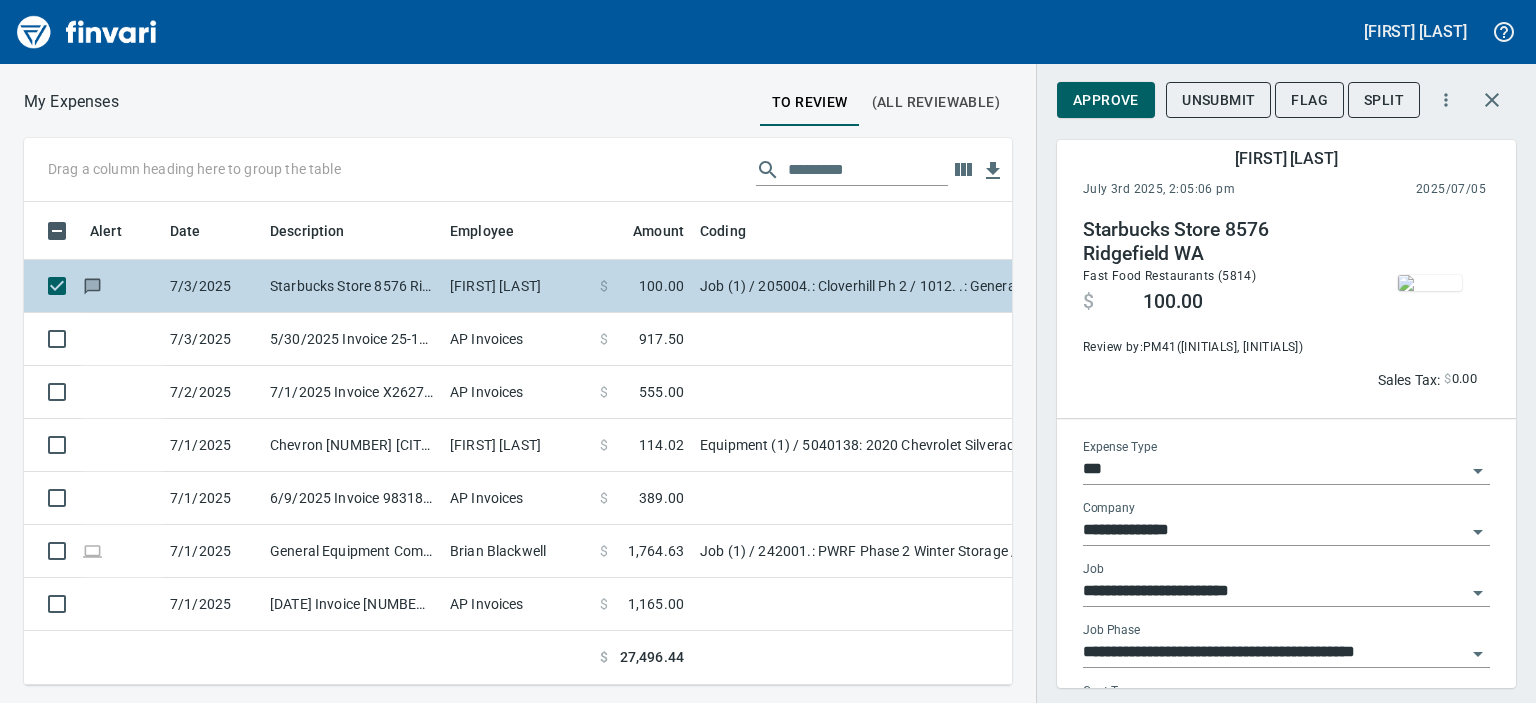 scroll, scrollTop: 0, scrollLeft: 0, axis: both 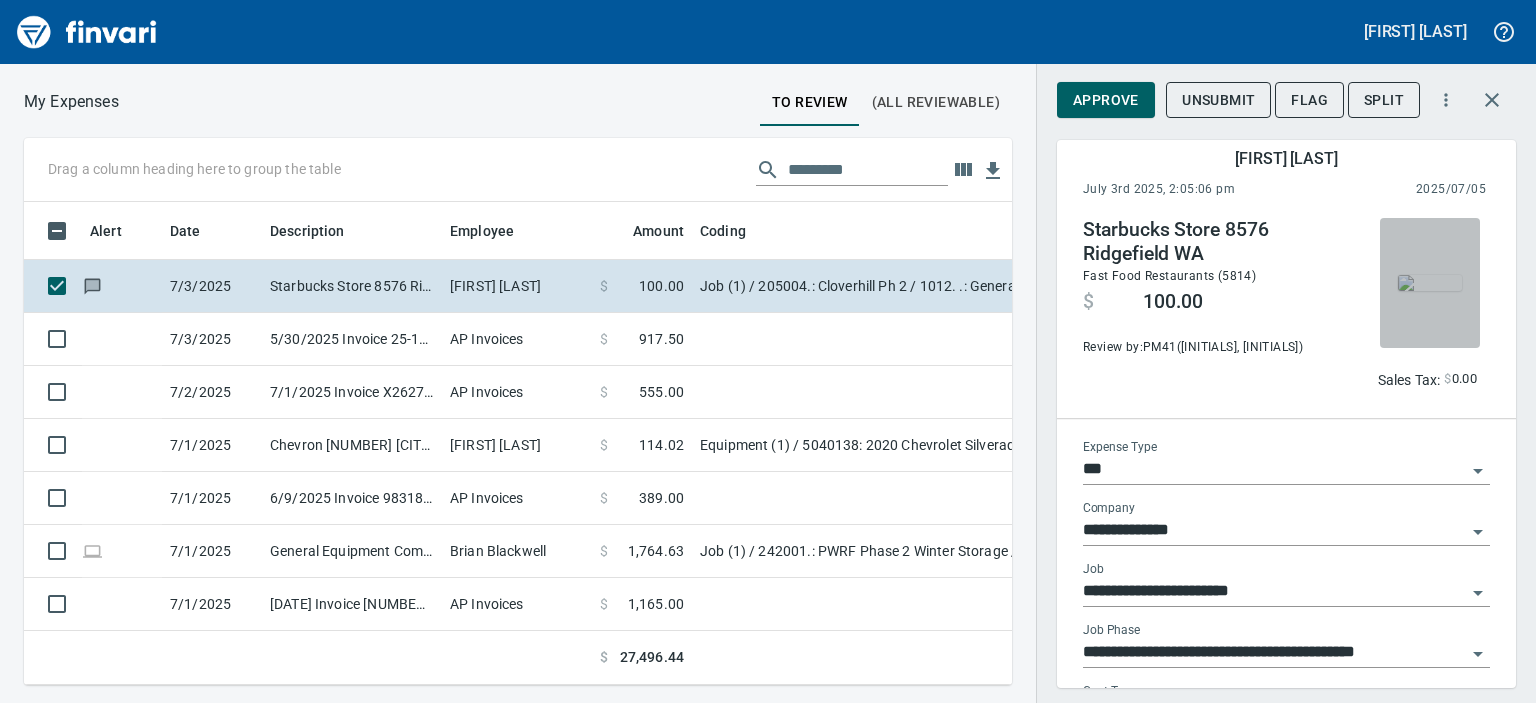 click at bounding box center [1430, 283] 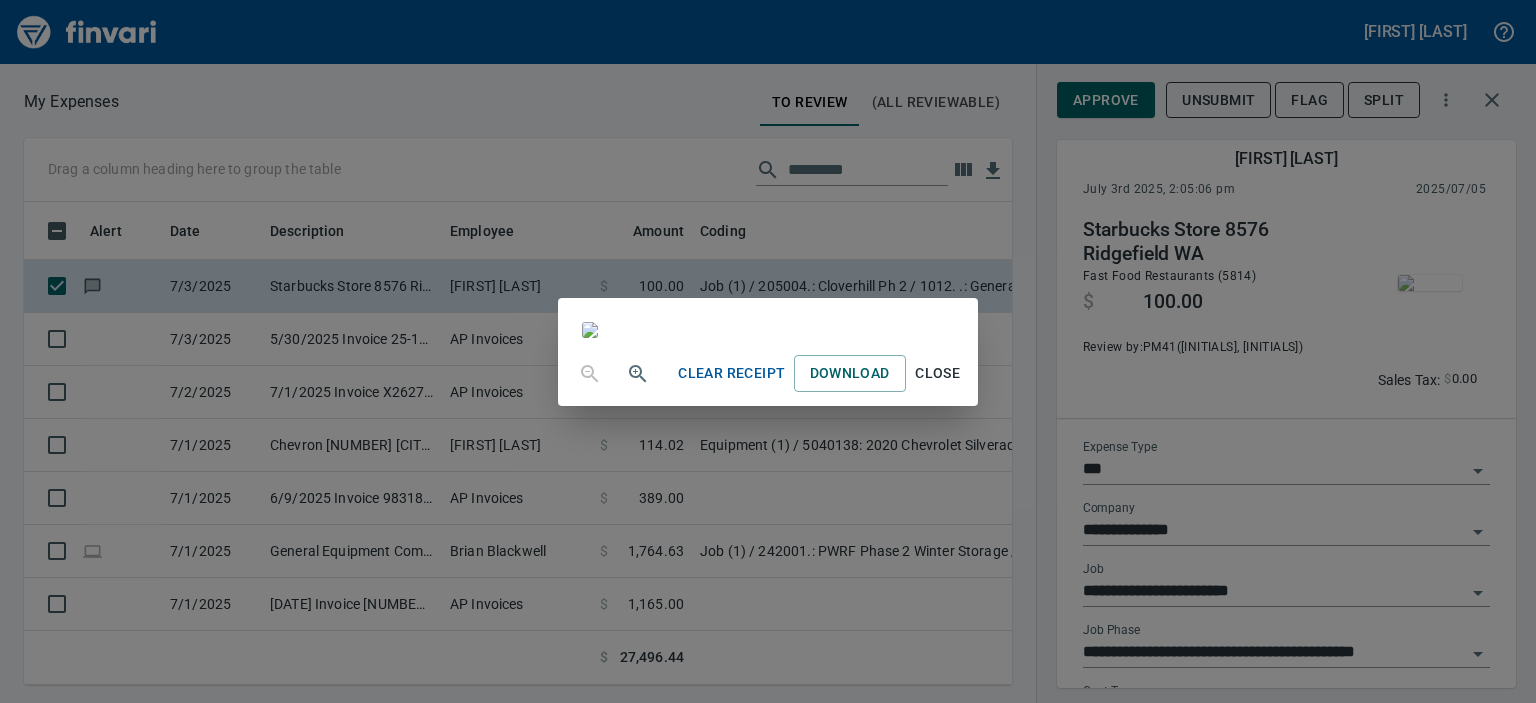 scroll, scrollTop: 0, scrollLeft: 0, axis: both 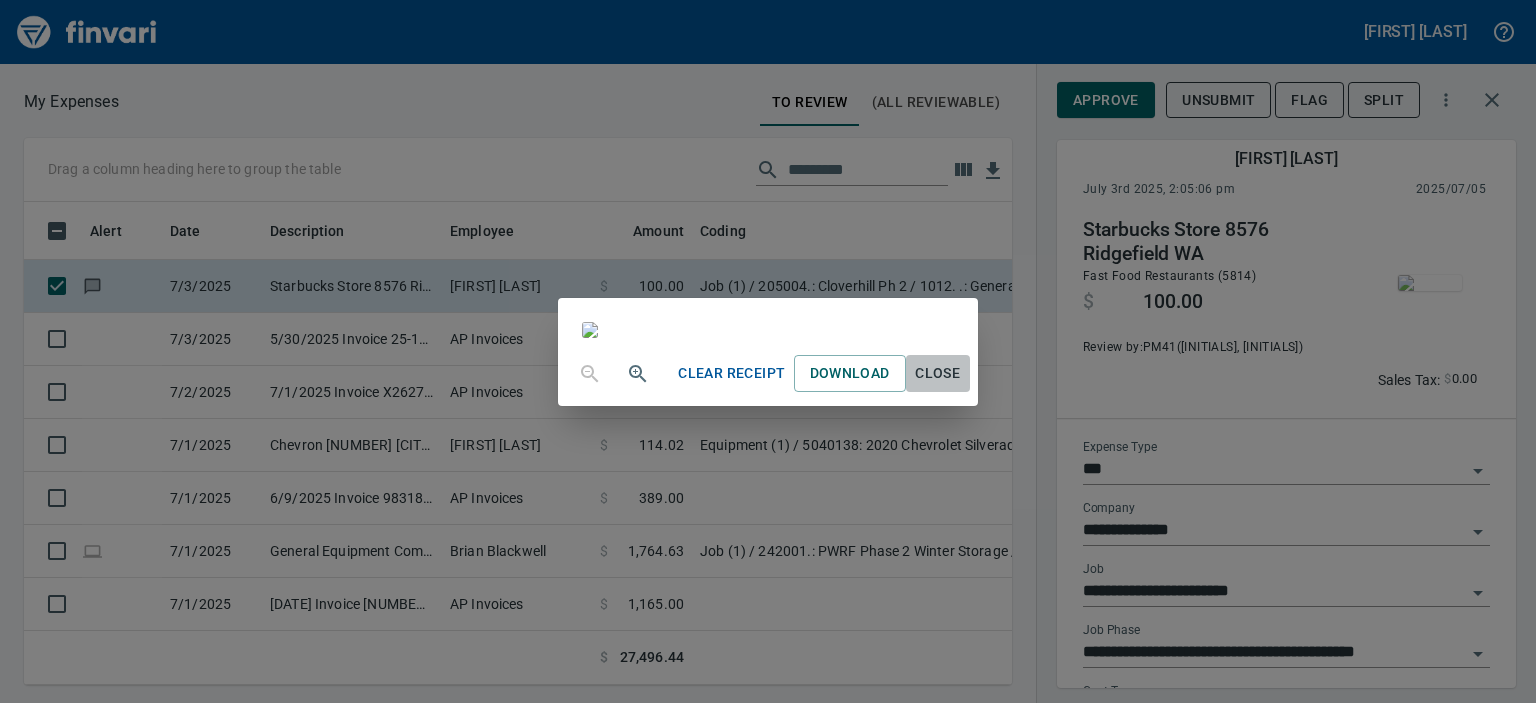 click on "Close" at bounding box center (731, 373) 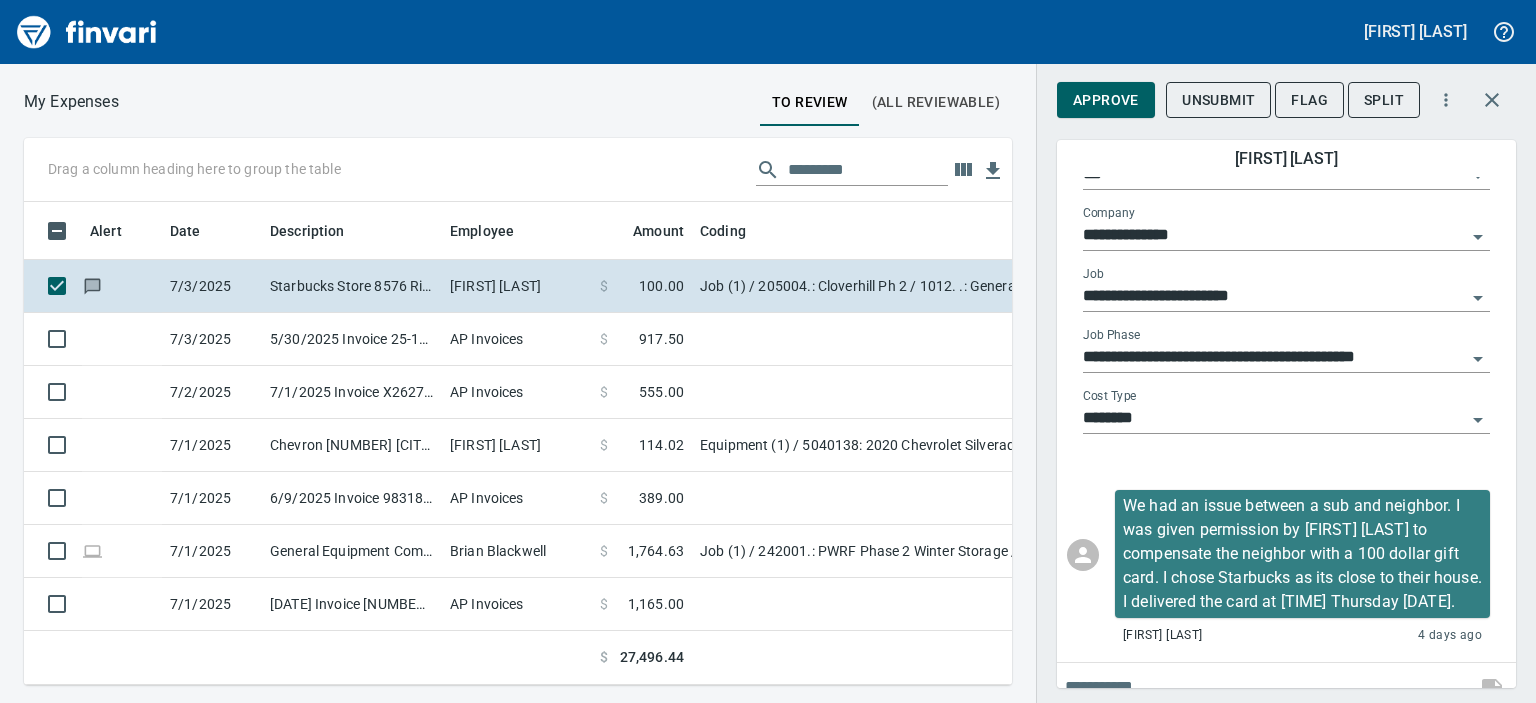 scroll, scrollTop: 341, scrollLeft: 0, axis: vertical 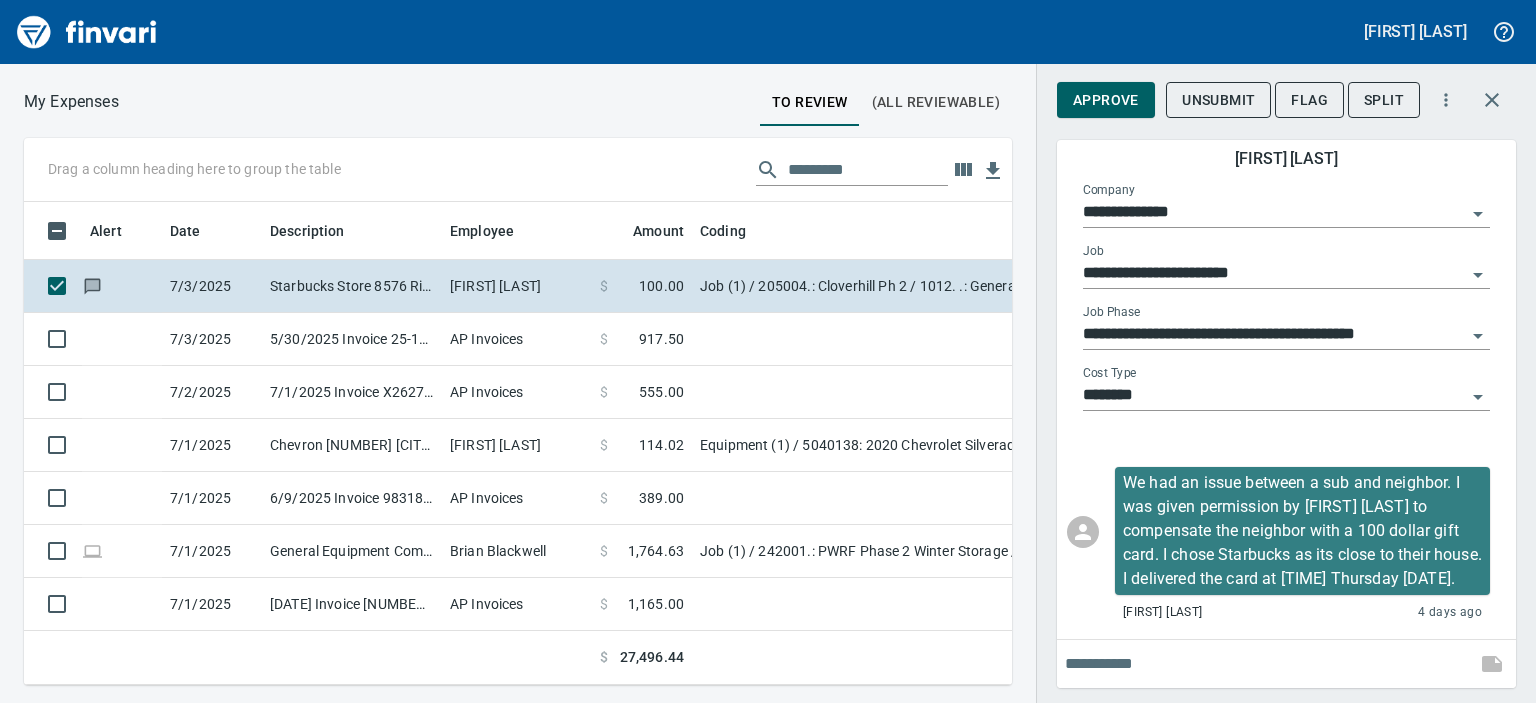 type 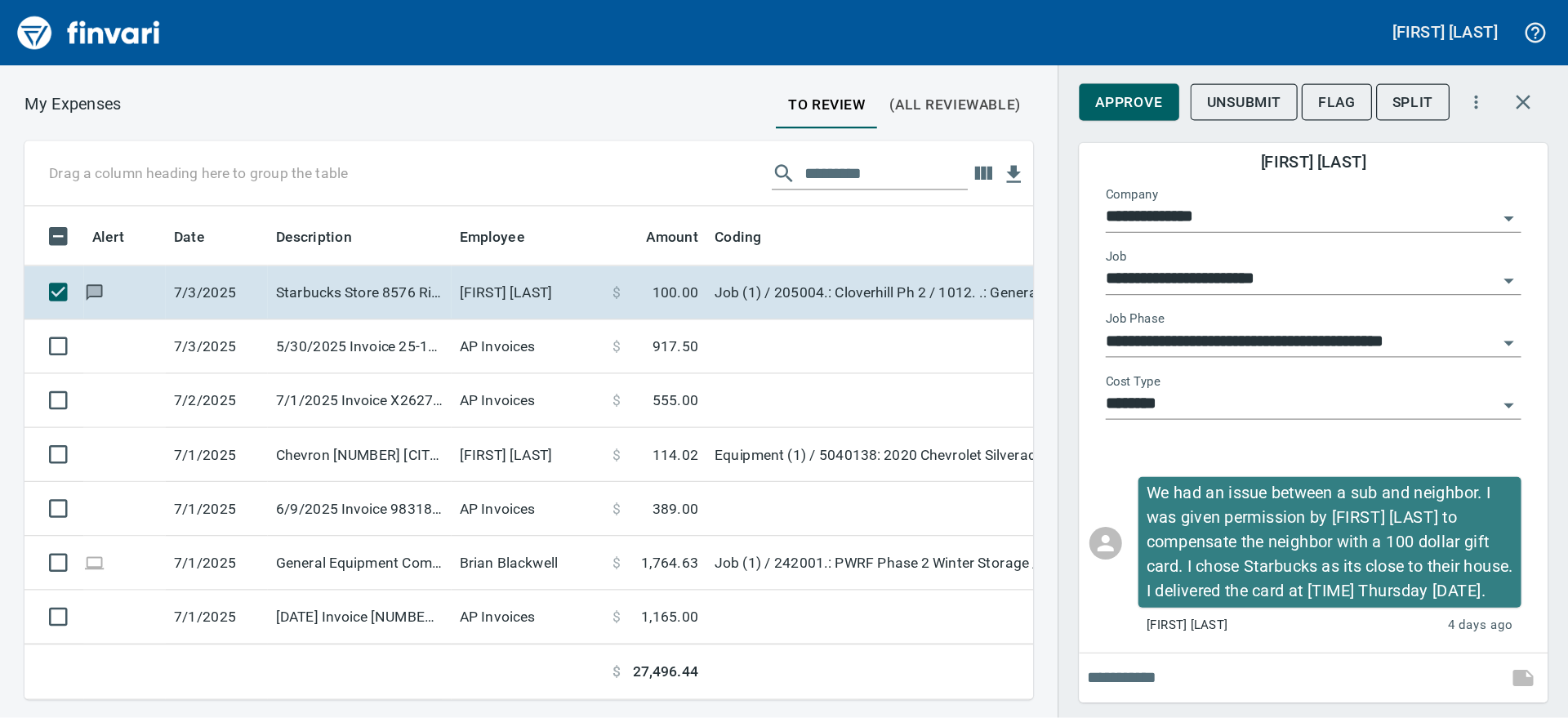 scroll, scrollTop: 136, scrollLeft: 0, axis: vertical 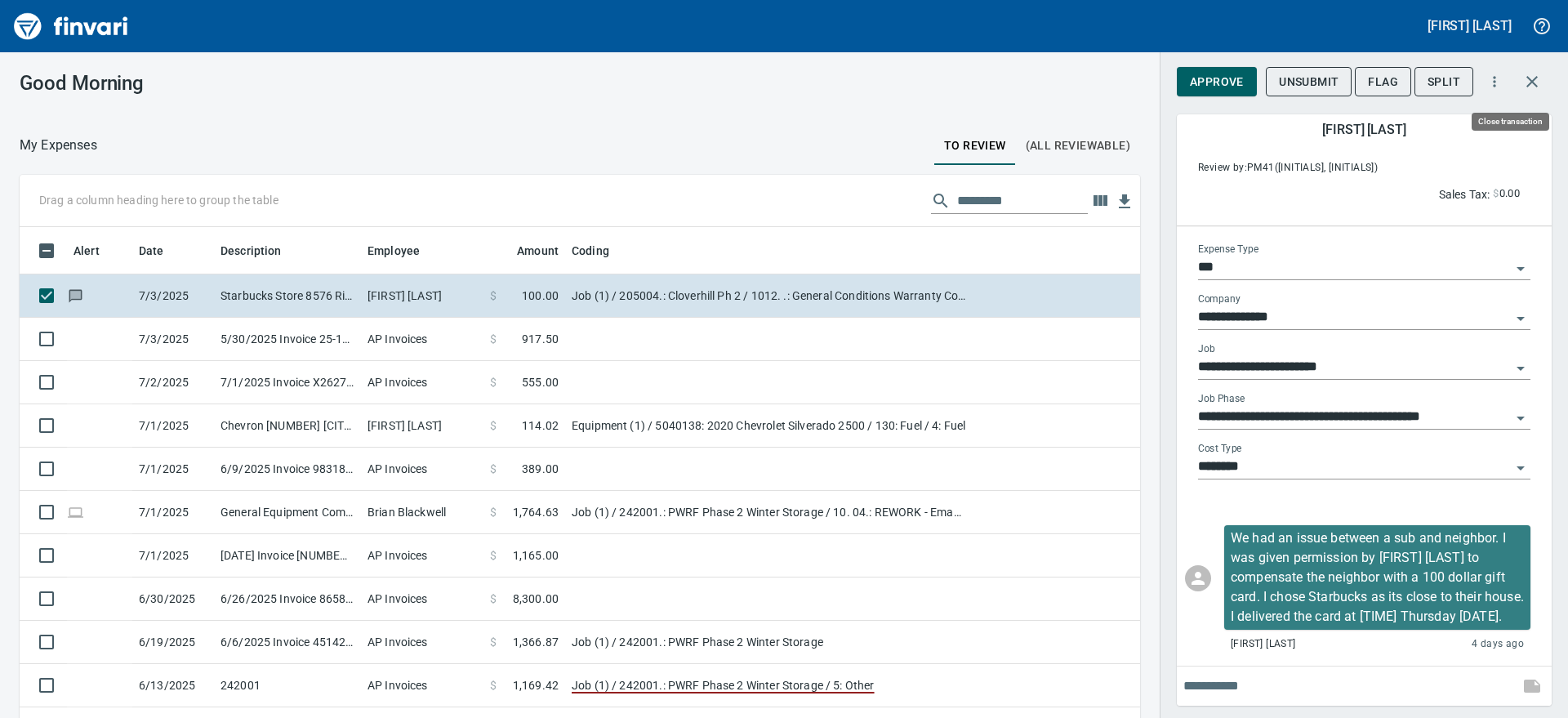 click at bounding box center [1532, 82] 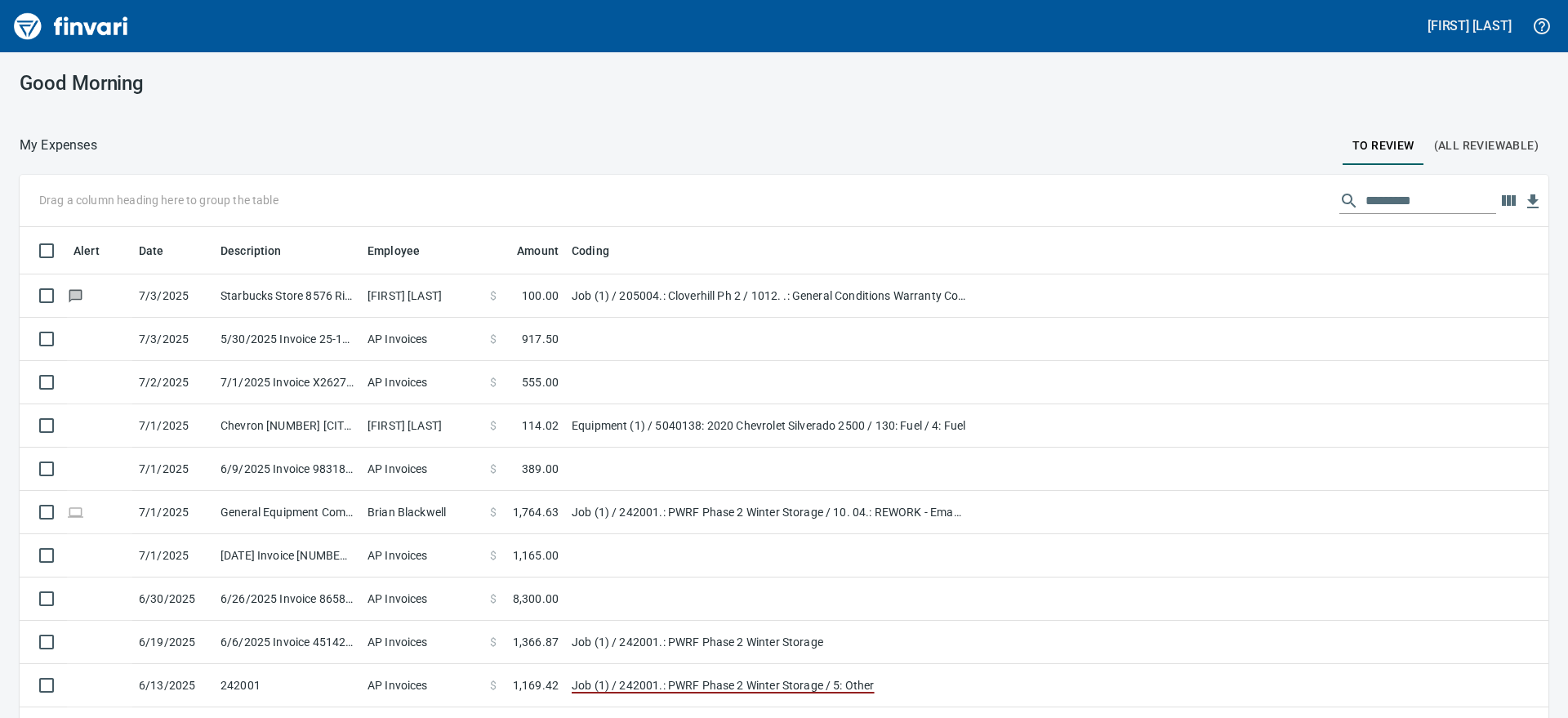 scroll, scrollTop: 2, scrollLeft: 2, axis: both 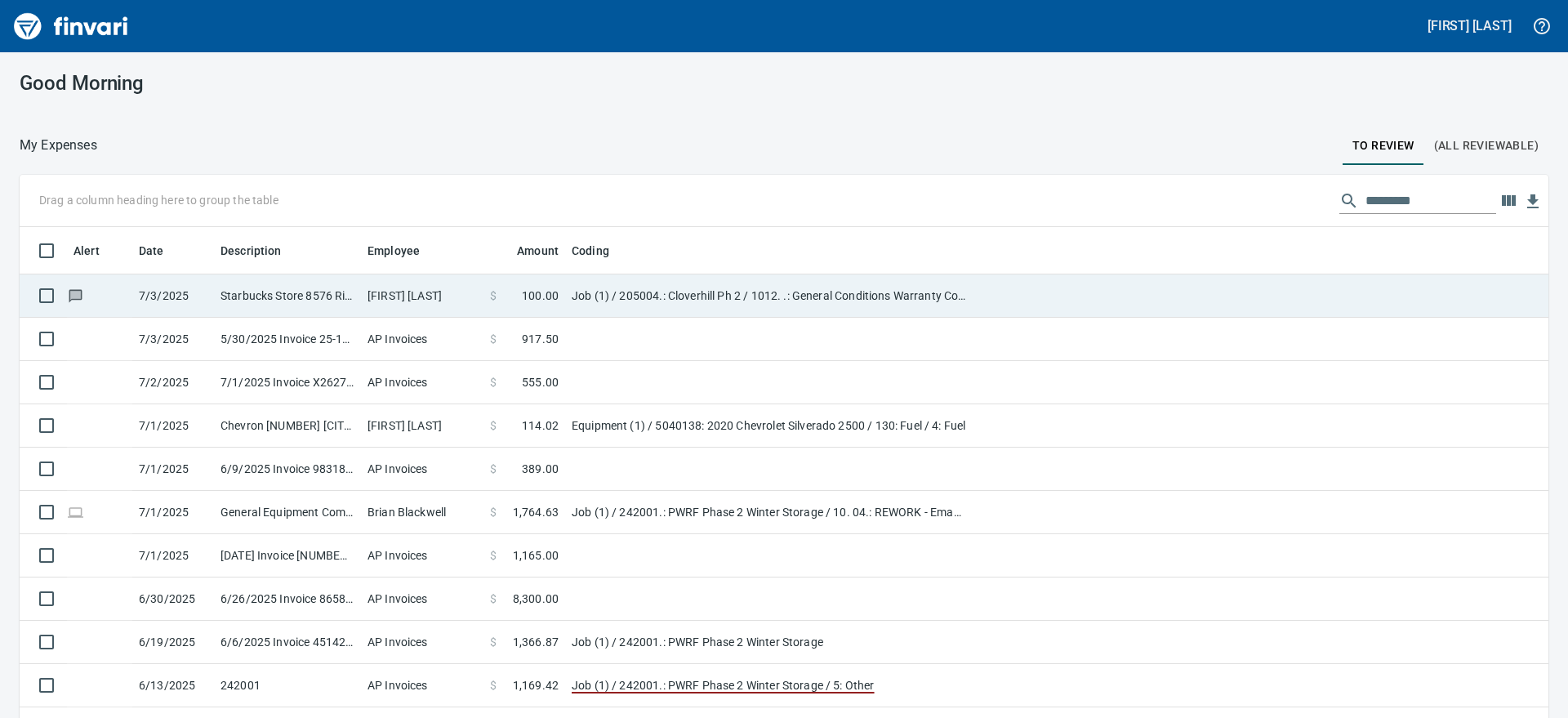 click on "Job (1) / 205004.: Cloverhill Ph 2 / 1012.    .: General Conditions Warranty Costs / 5: Other" at bounding box center (769, 296) 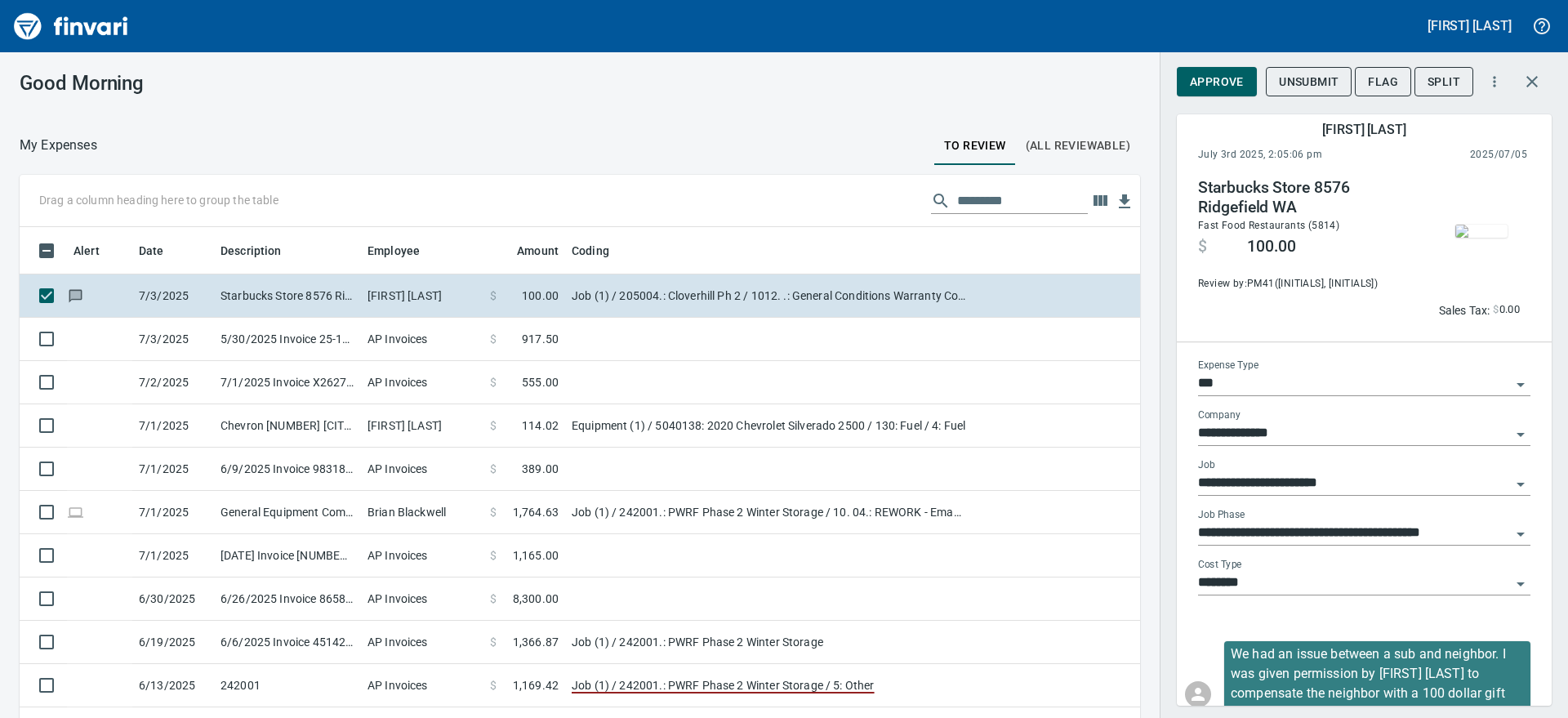 scroll, scrollTop: 523, scrollLeft: 1074, axis: both 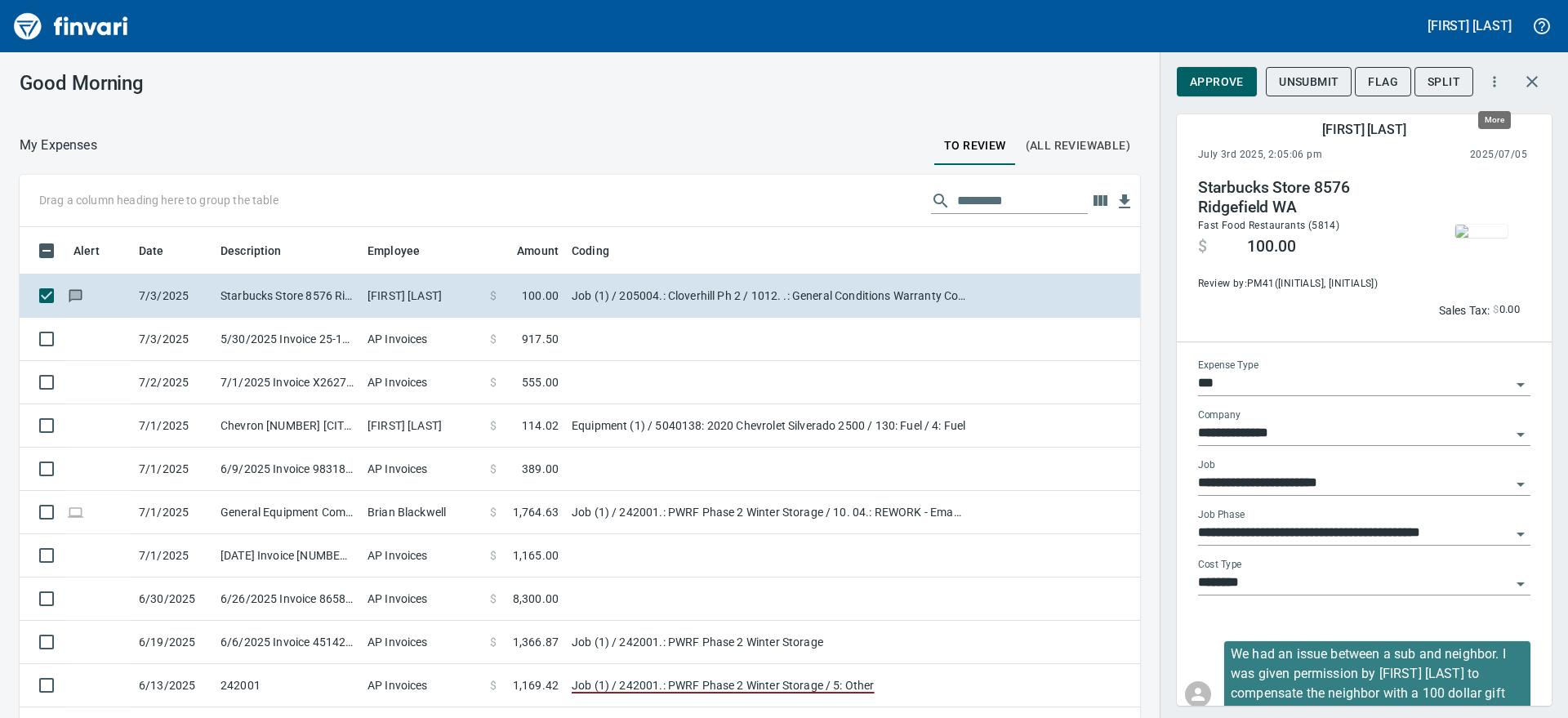 click at bounding box center [1494, 82] 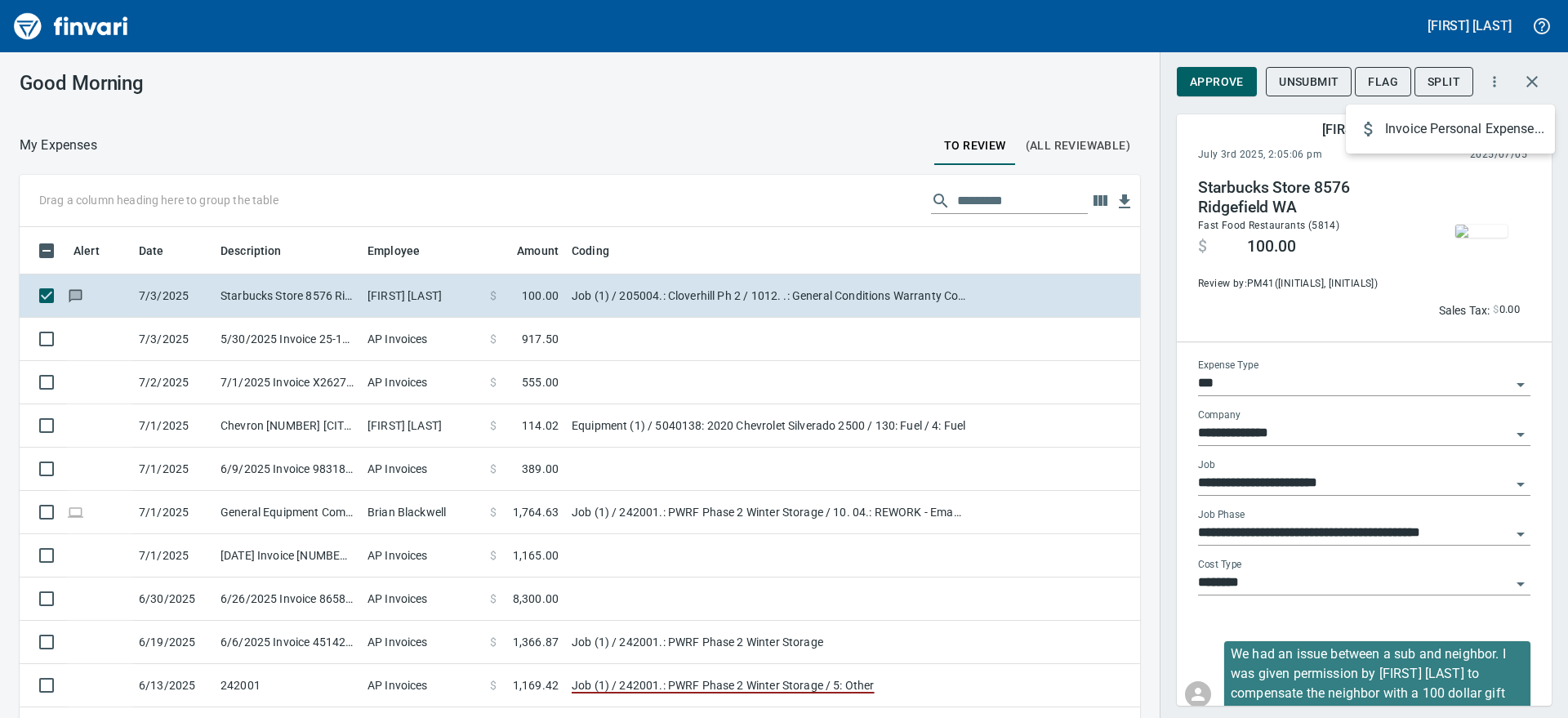 click at bounding box center (784, 359) 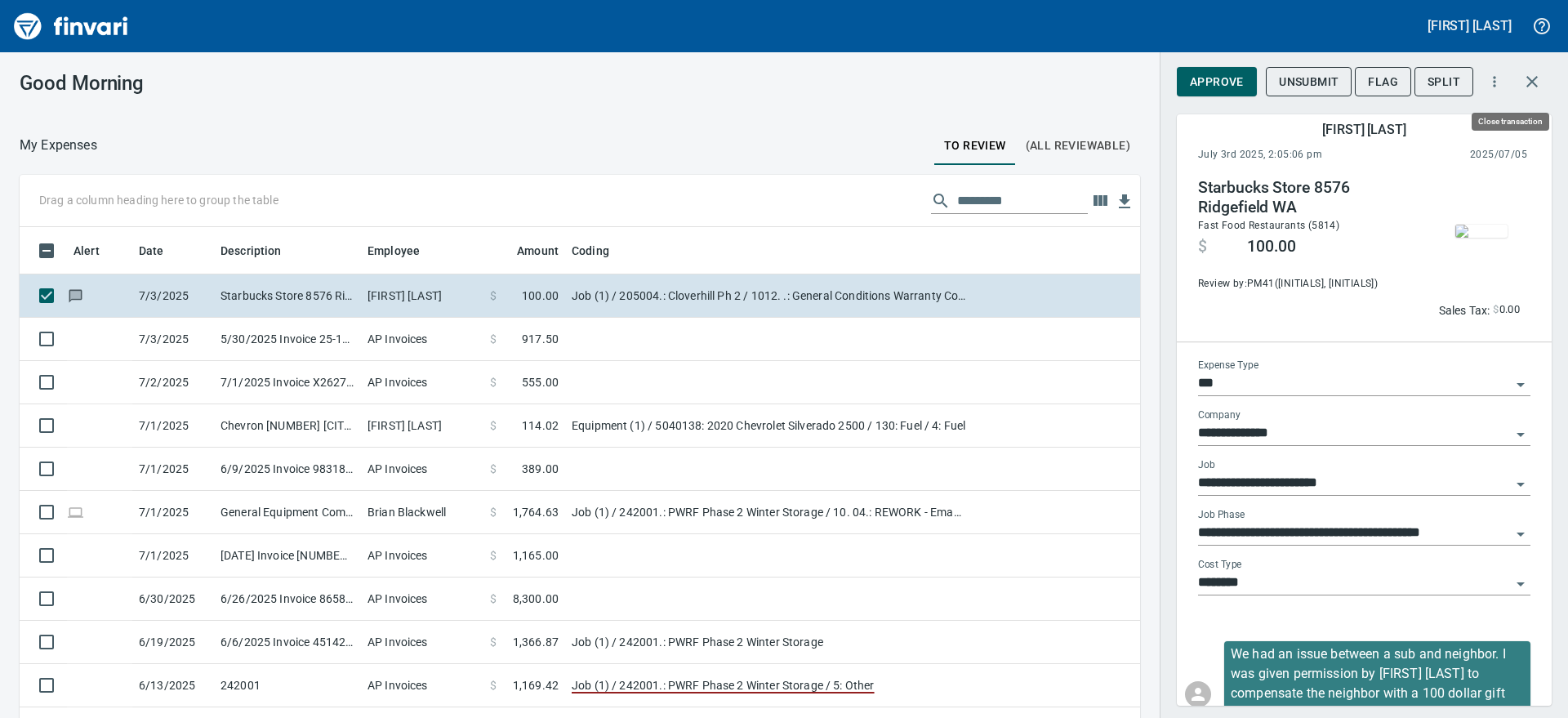 scroll, scrollTop: 523, scrollLeft: 1074, axis: both 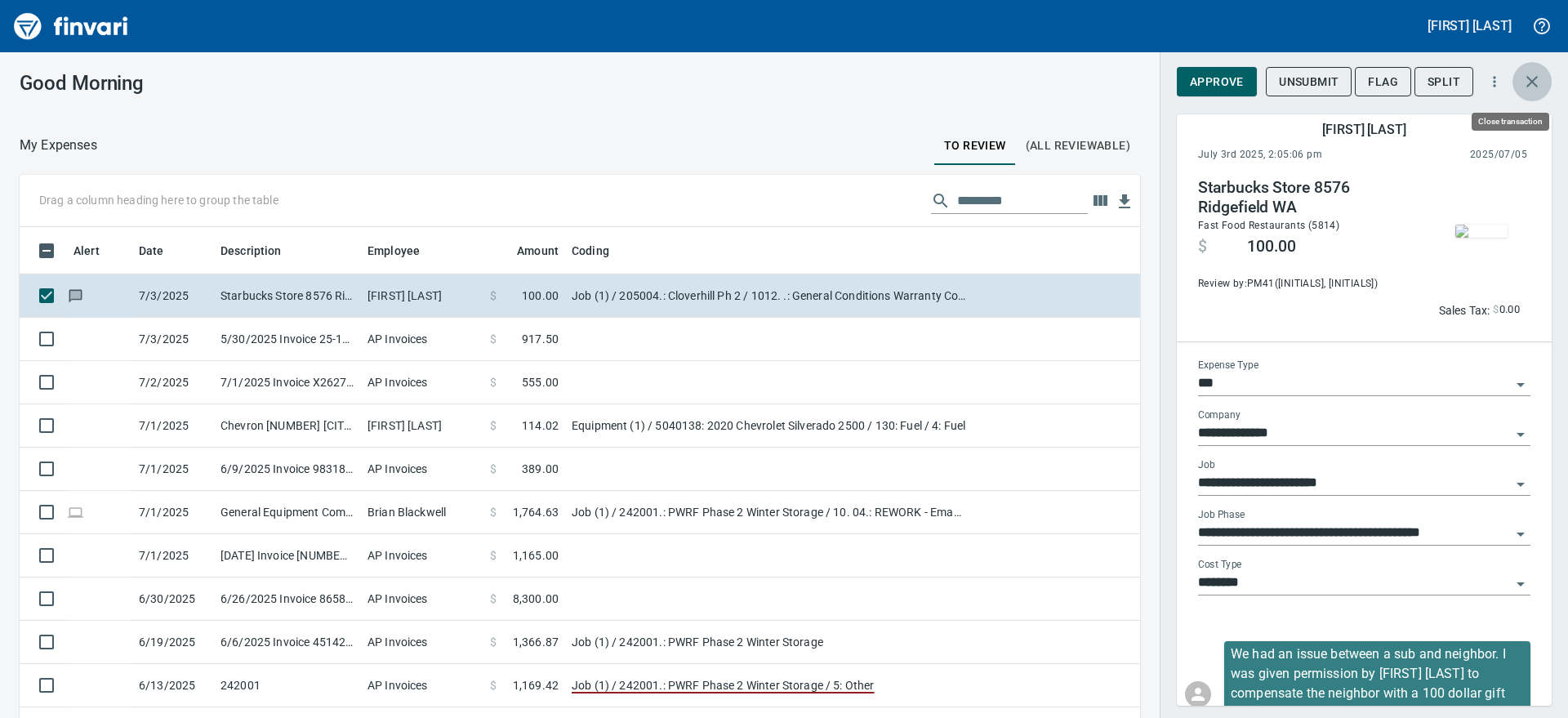 click at bounding box center (1532, 82) 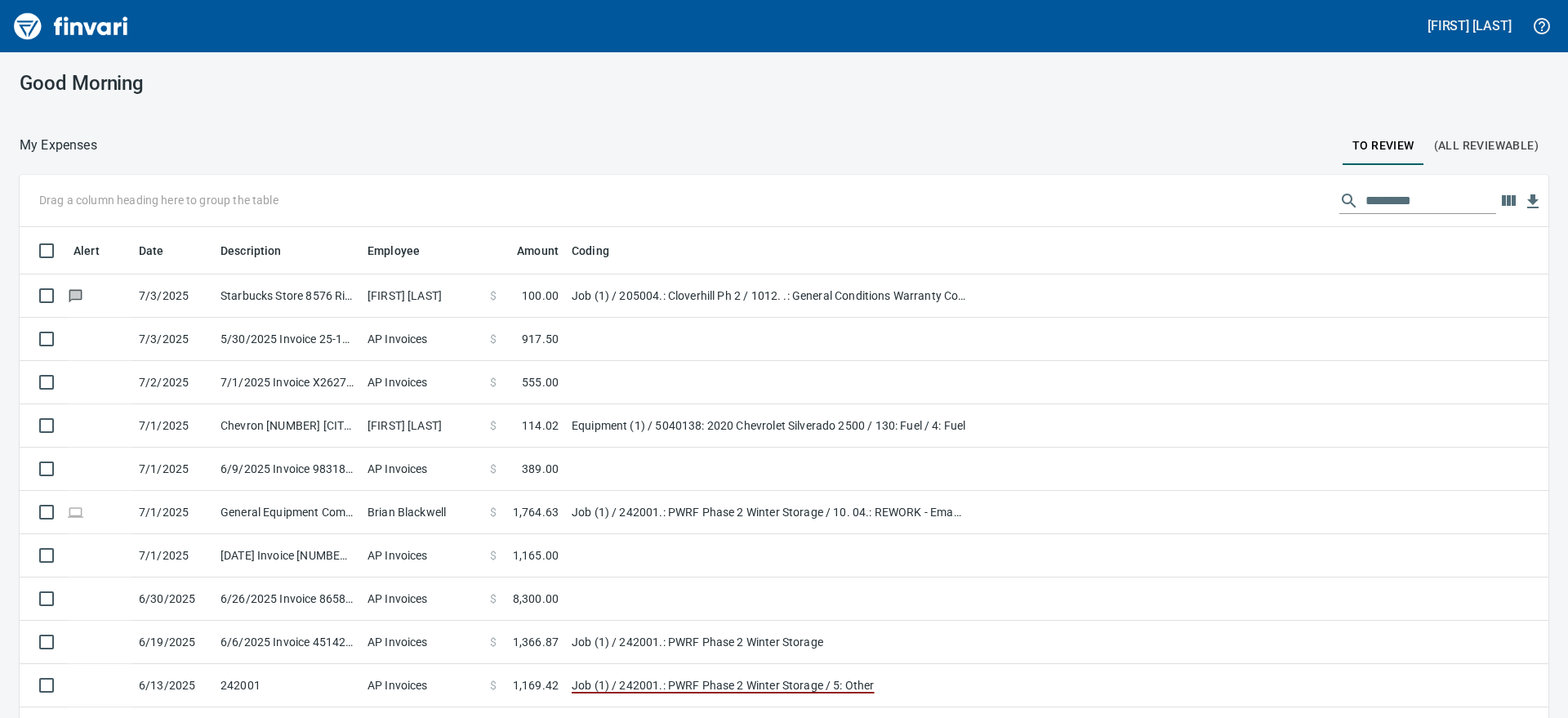 scroll, scrollTop: 2, scrollLeft: 2, axis: both 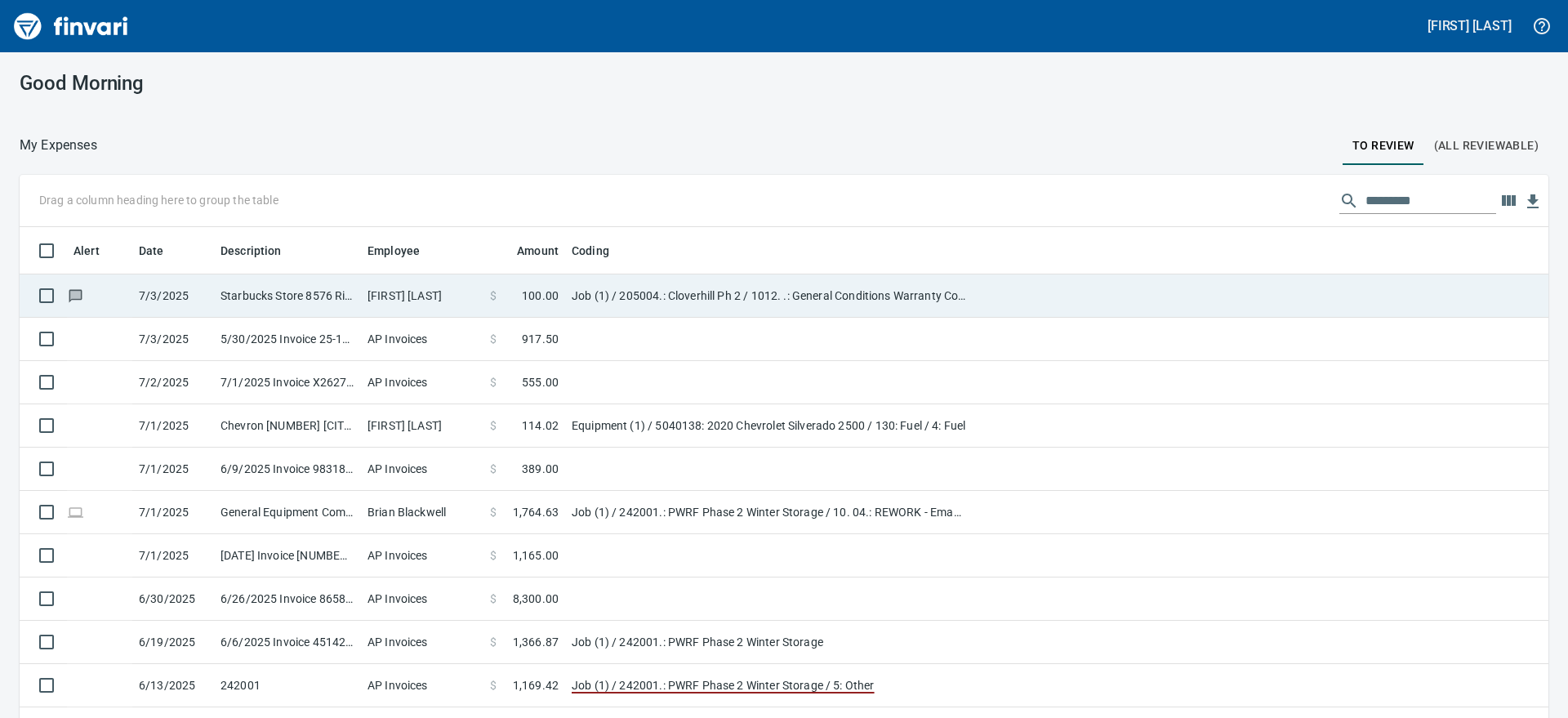 click on "Job (1) / 205004.: Cloverhill Ph 2 / 1012.    .: General Conditions Warranty Costs / 5: Other" at bounding box center [769, 296] 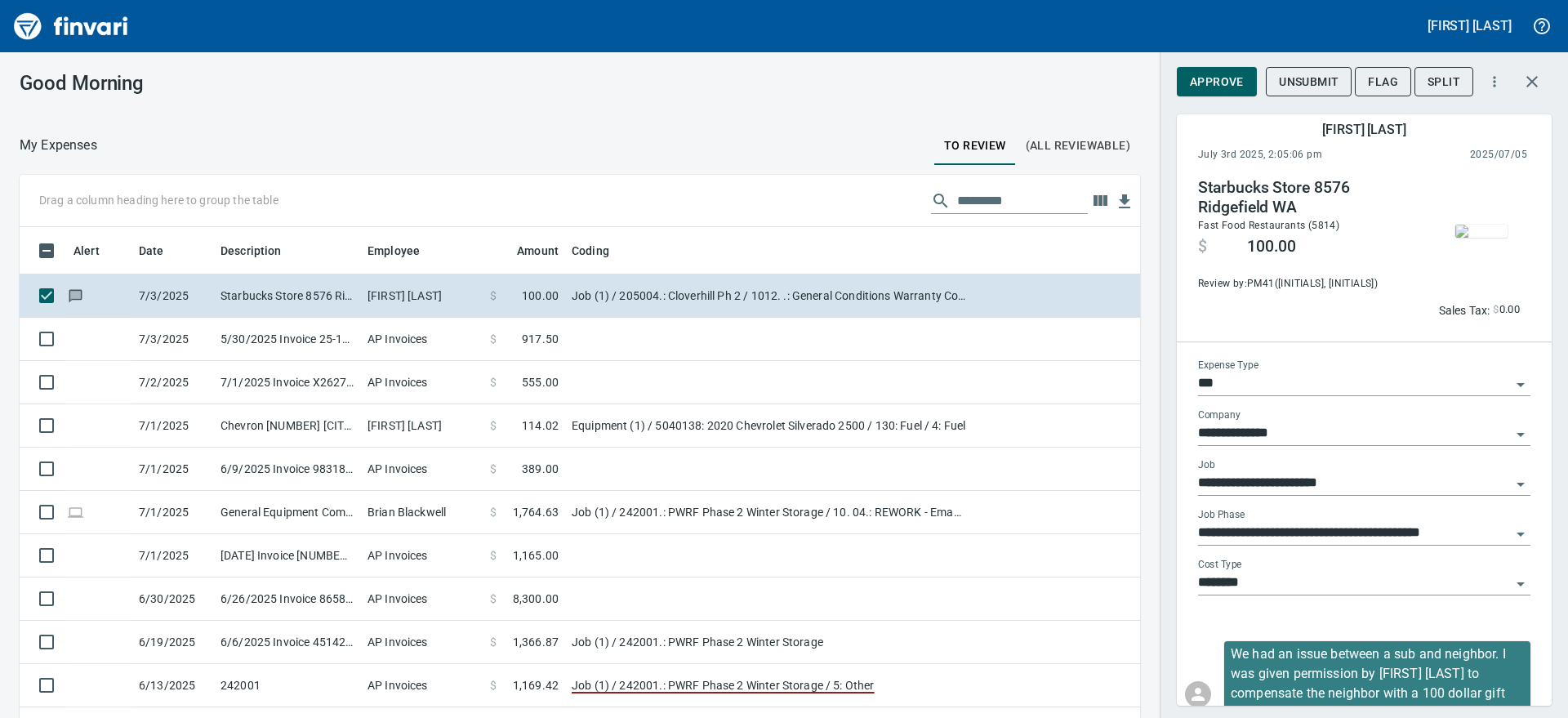 scroll, scrollTop: 523, scrollLeft: 1074, axis: both 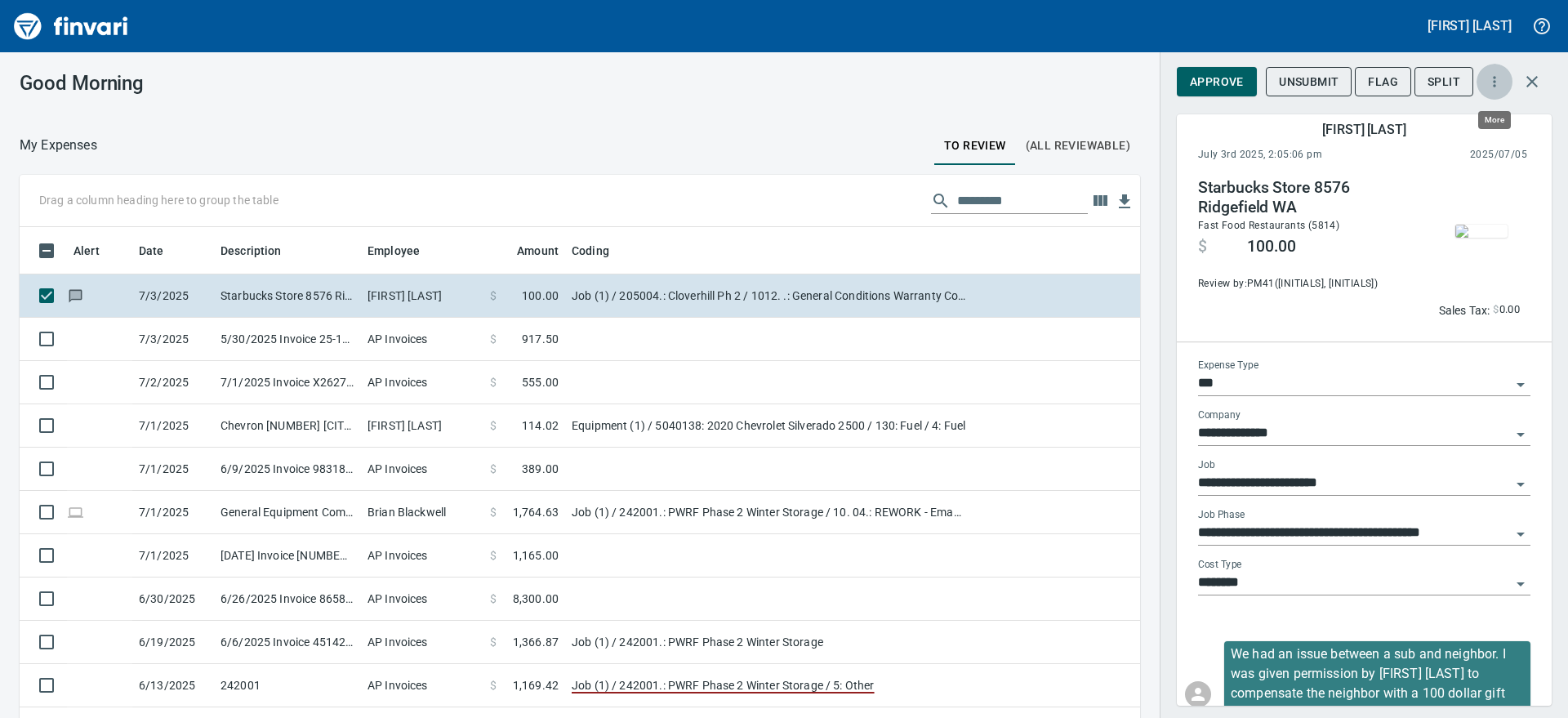 click at bounding box center (1494, 82) 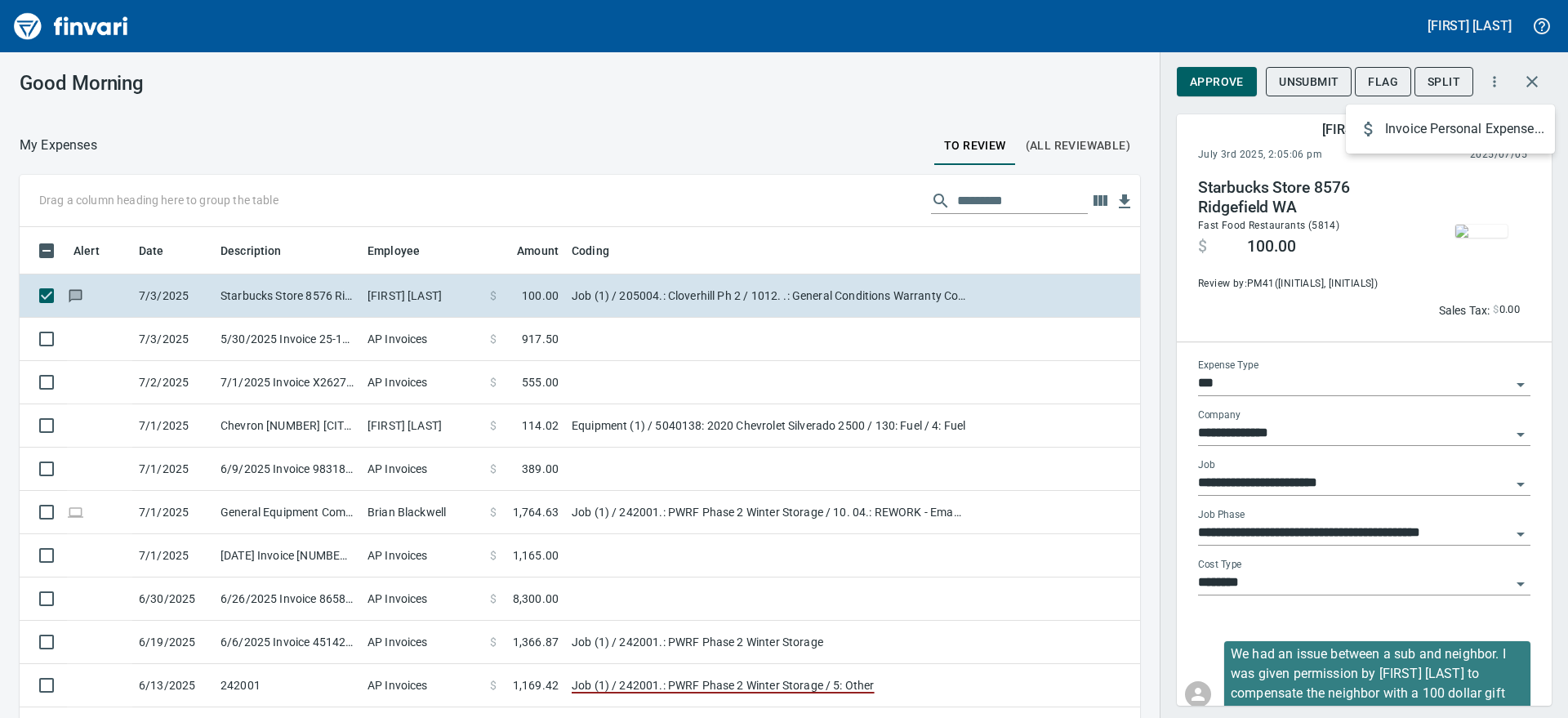click at bounding box center [784, 359] 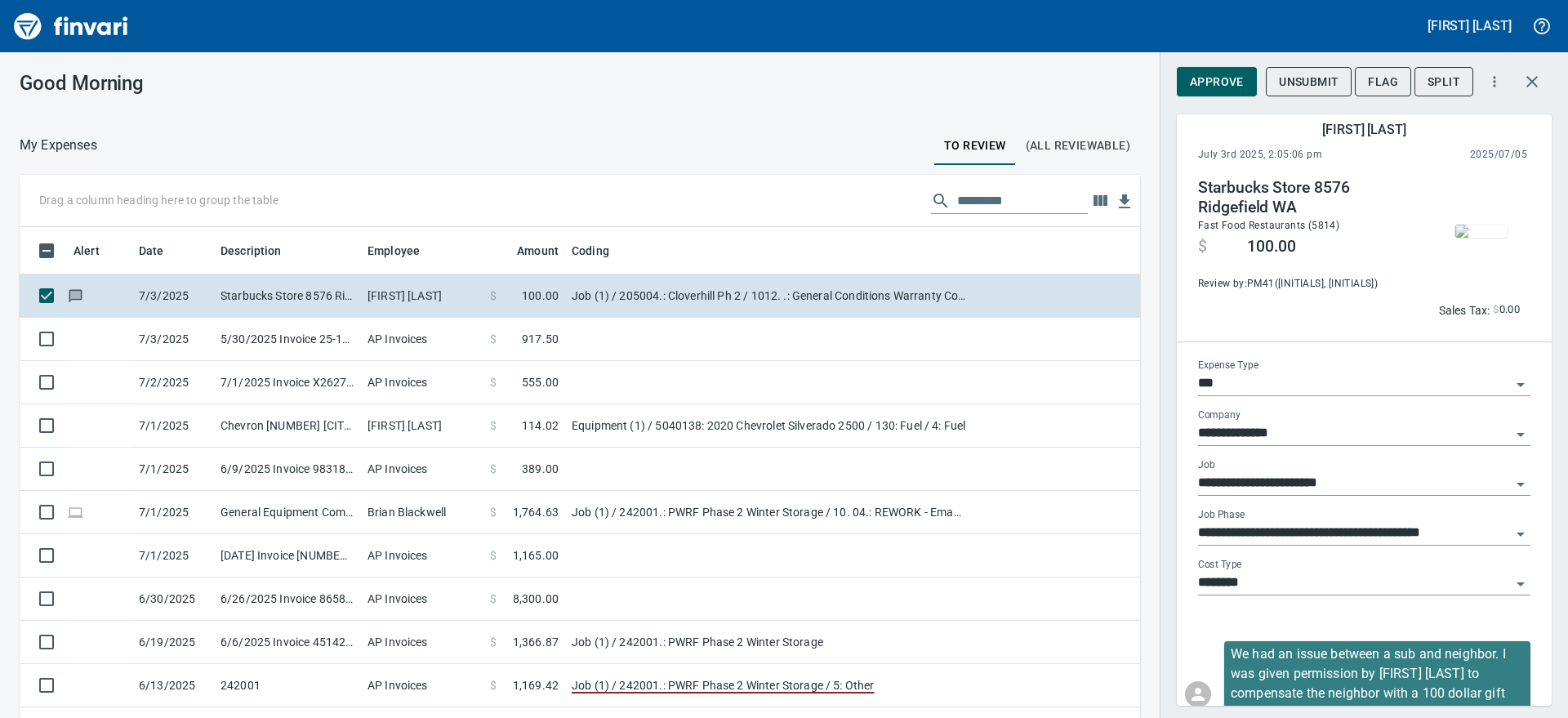 scroll, scrollTop: 523, scrollLeft: 1074, axis: both 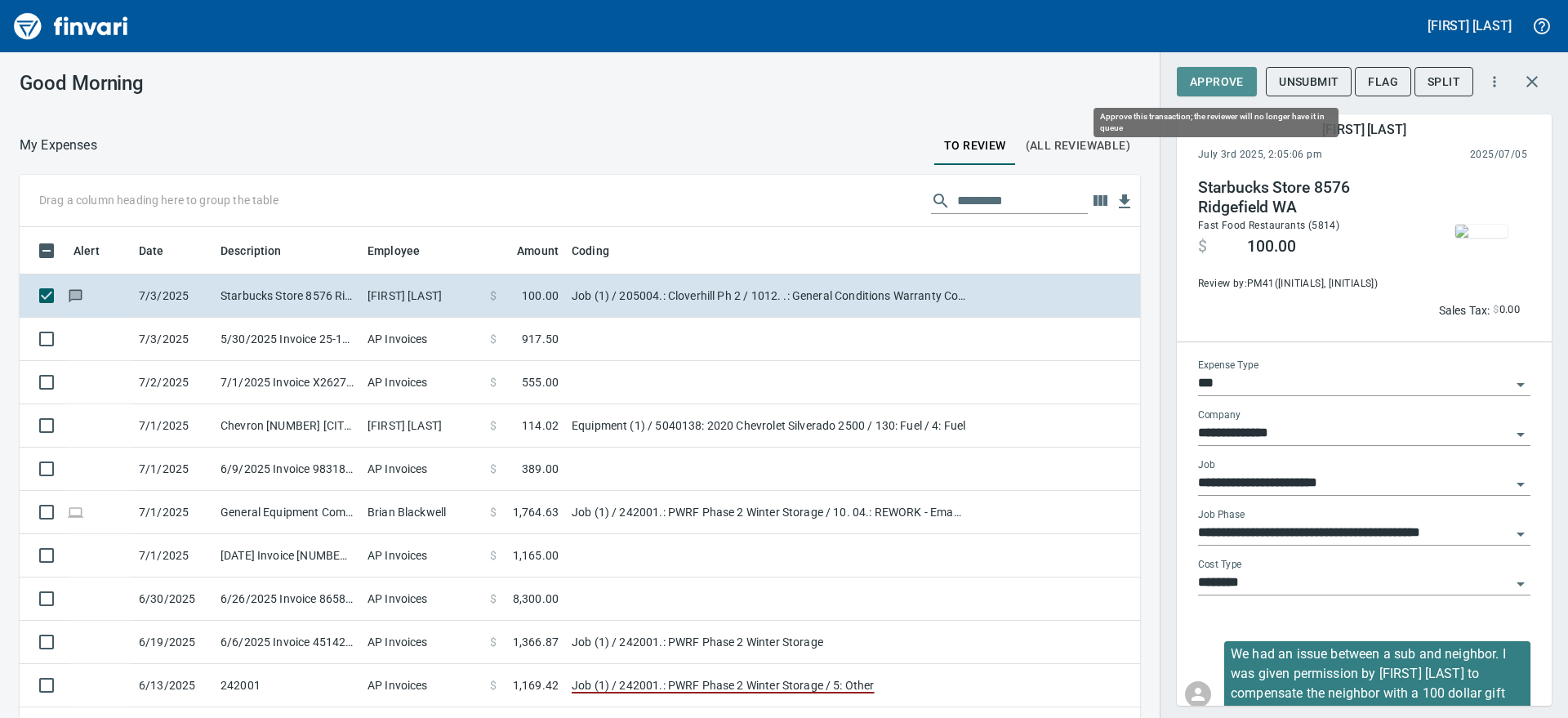 click on "Approve" at bounding box center [1217, 82] 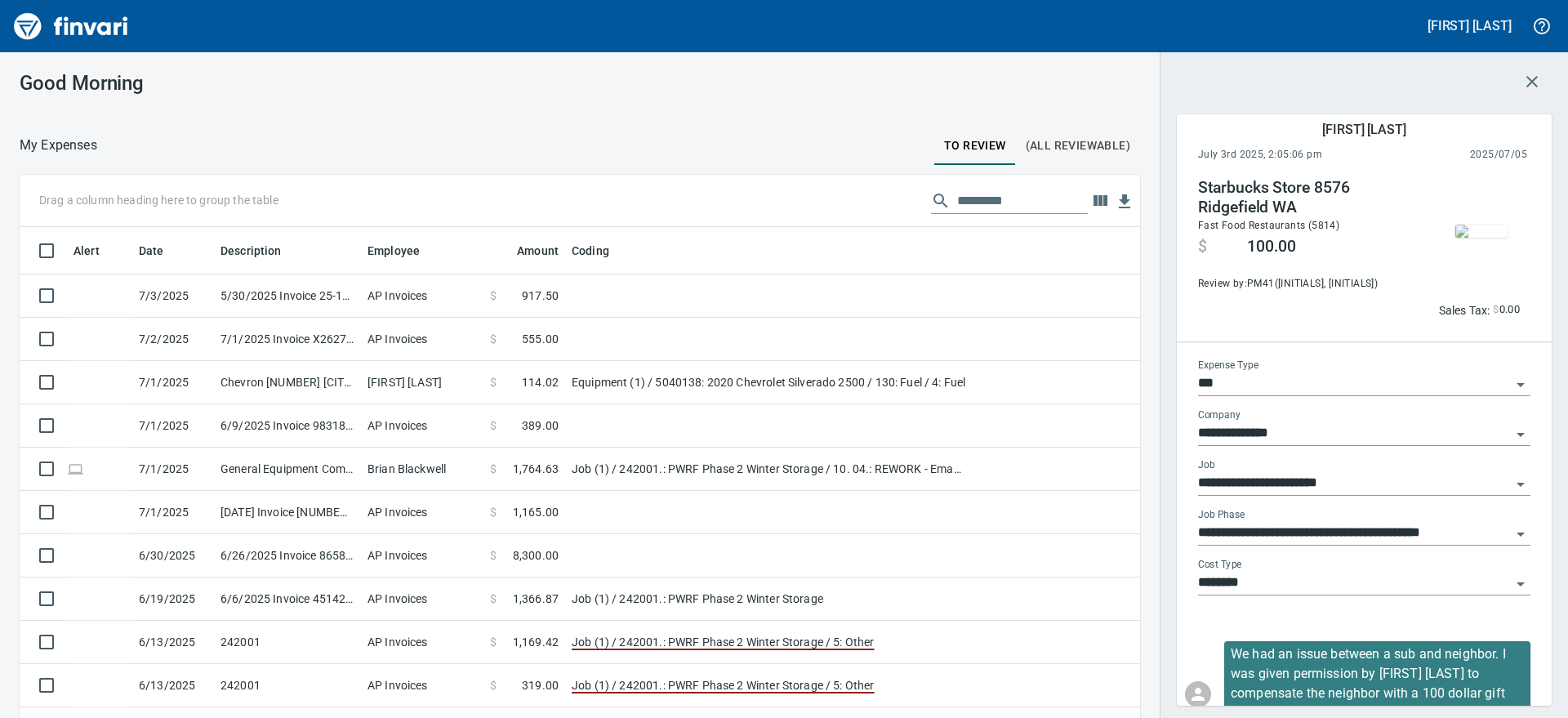 scroll, scrollTop: 523, scrollLeft: 1074, axis: both 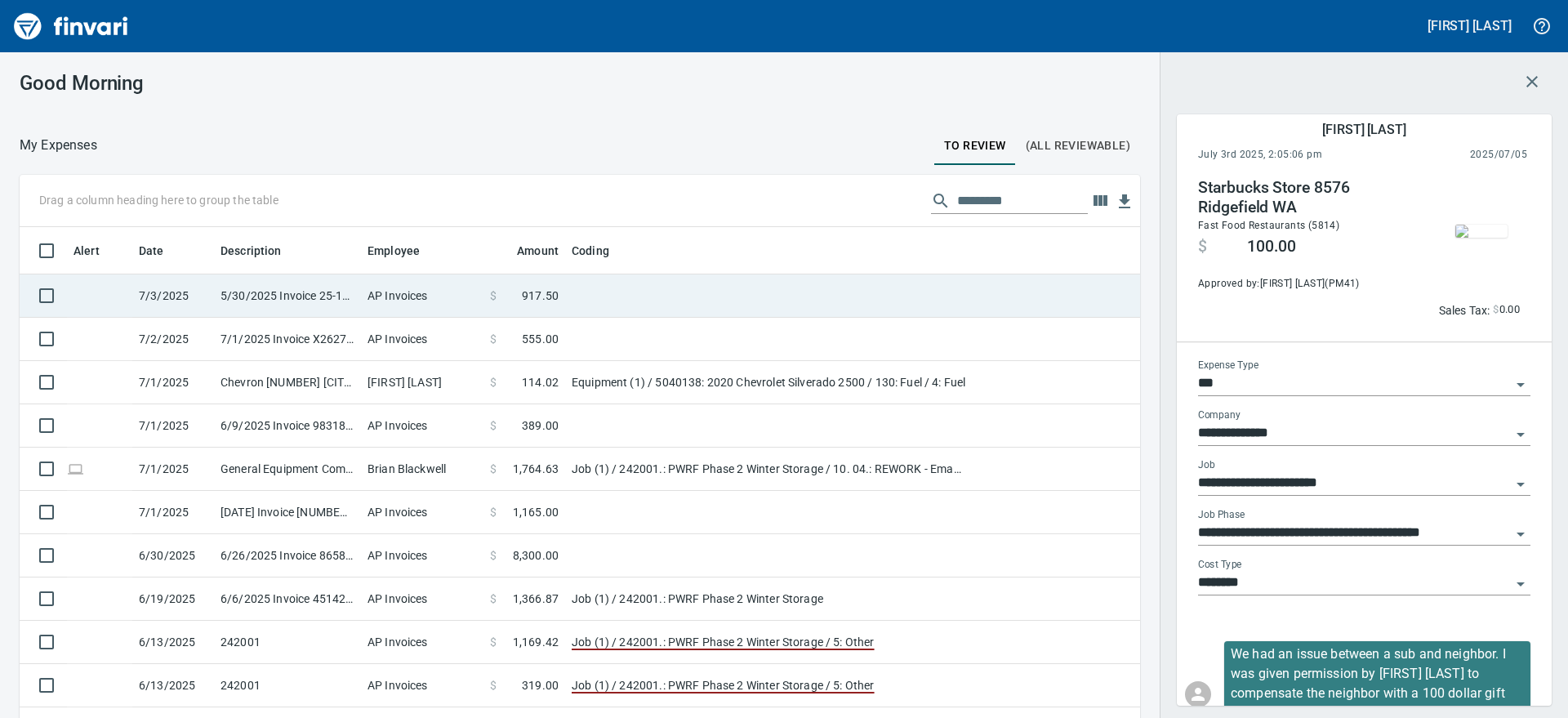 click on "$ 917.50" at bounding box center [524, 296] 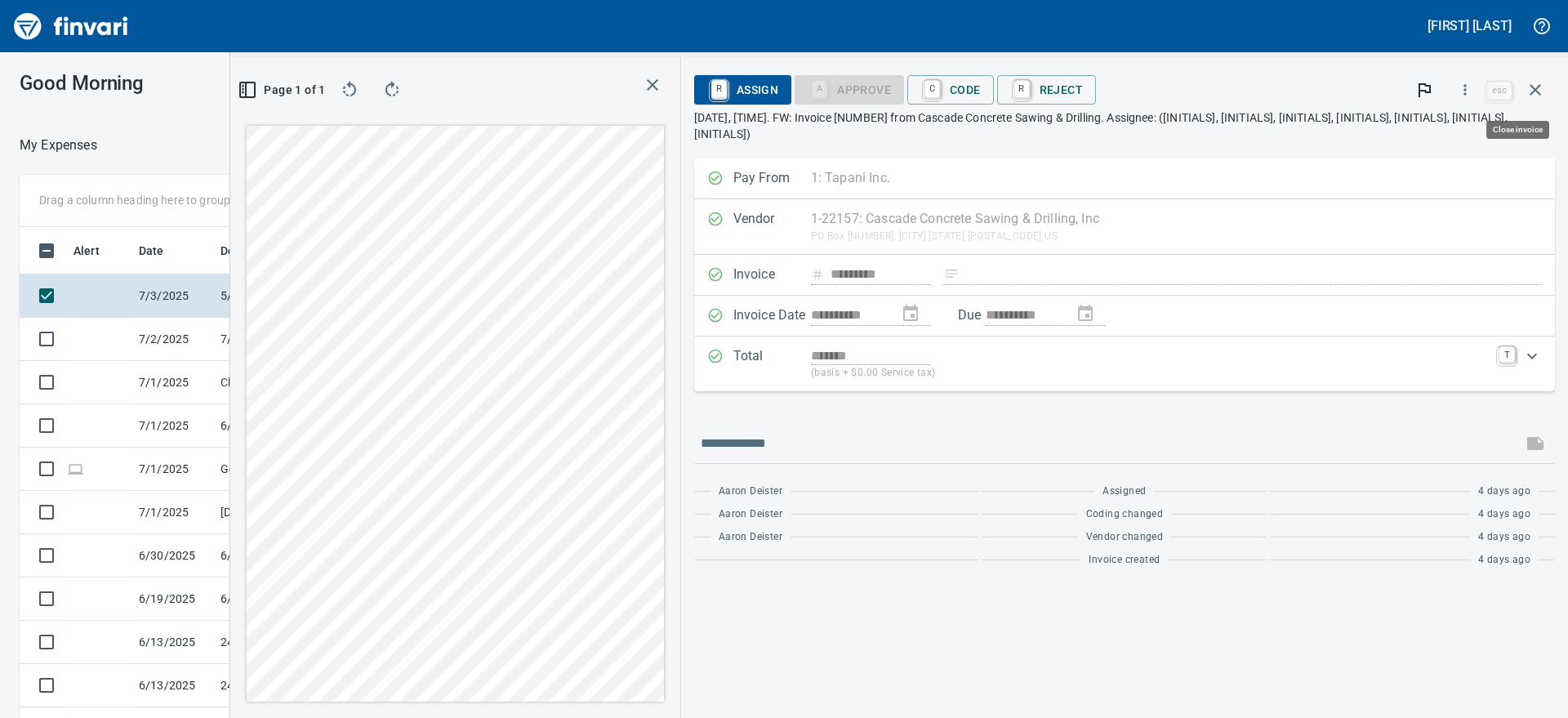 scroll, scrollTop: 523, scrollLeft: 1074, axis: both 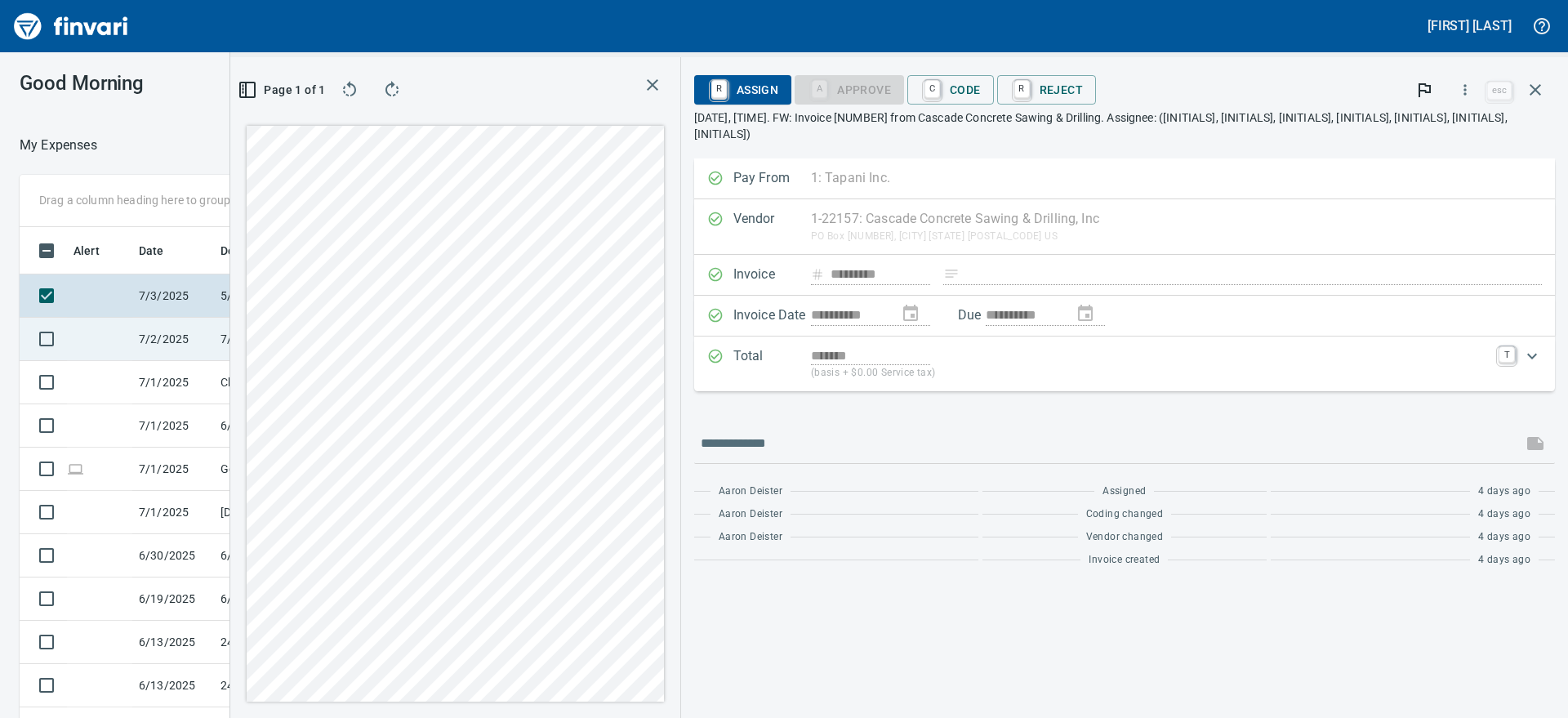click on "7/1/2025 Invoice X262720 from Core & Main LP (1-24415)" at bounding box center (287, 339) 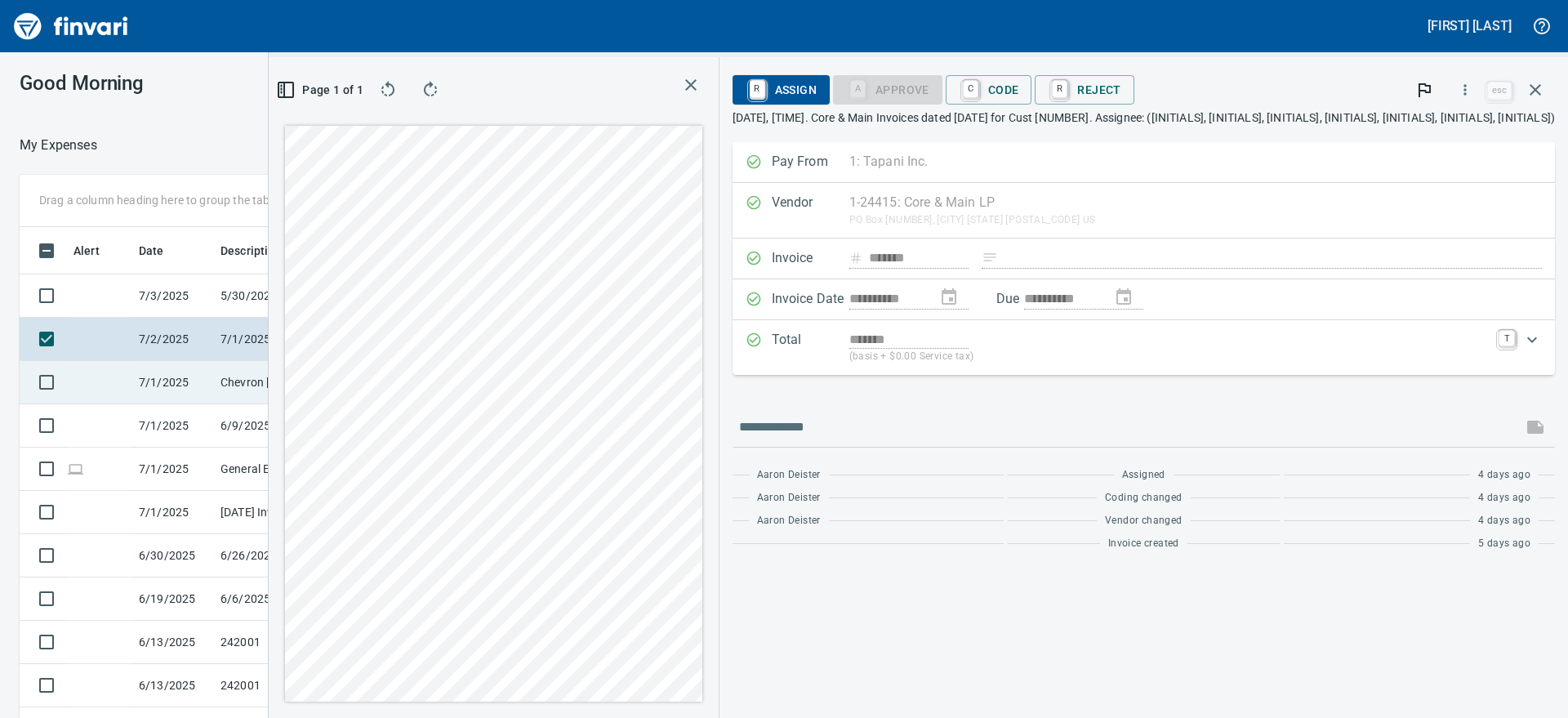 click on "7/1/2025" at bounding box center [173, 296] 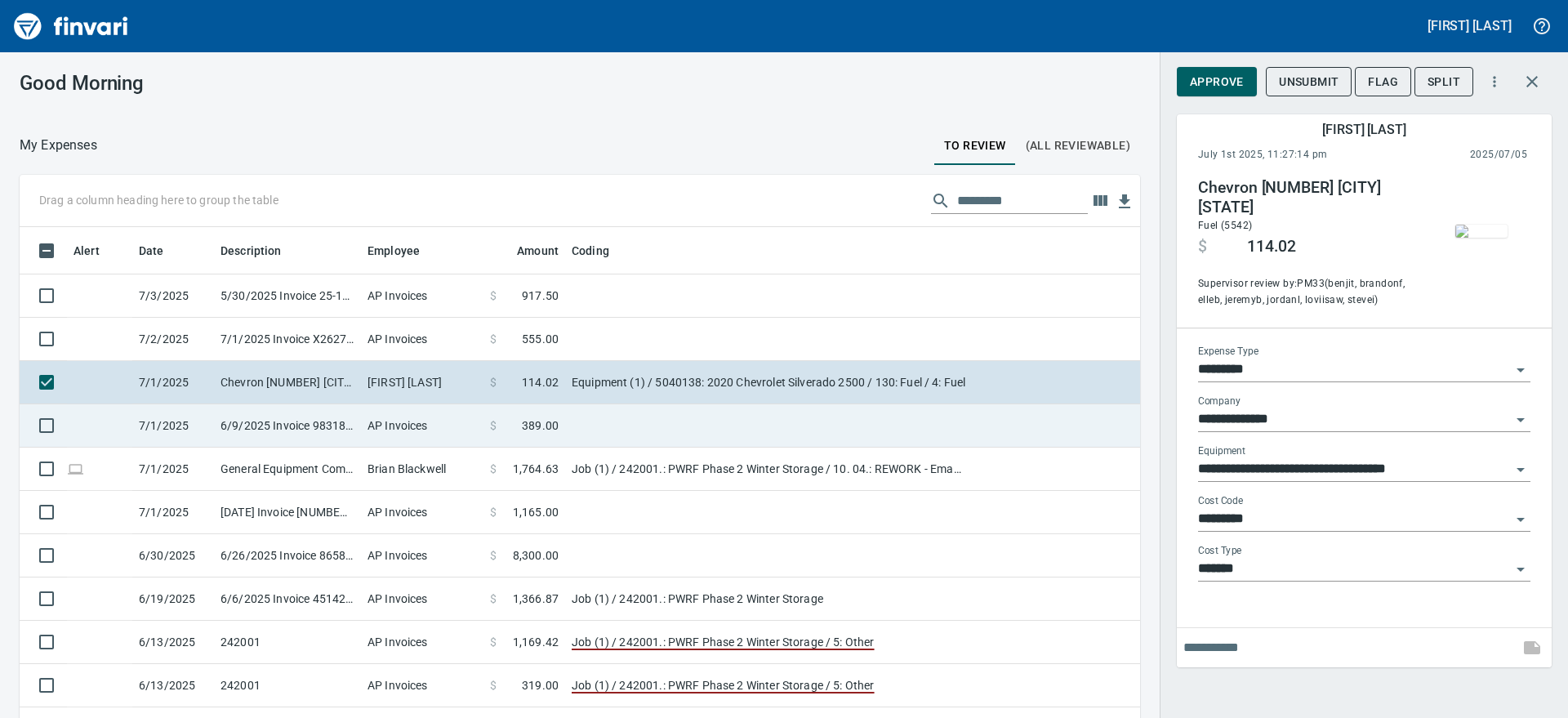 click on "6/9/2025 Invoice 98318 from Puget Sound Precast-Automatic Wilbert Vault, Inc. (1-23195)" at bounding box center (287, 296) 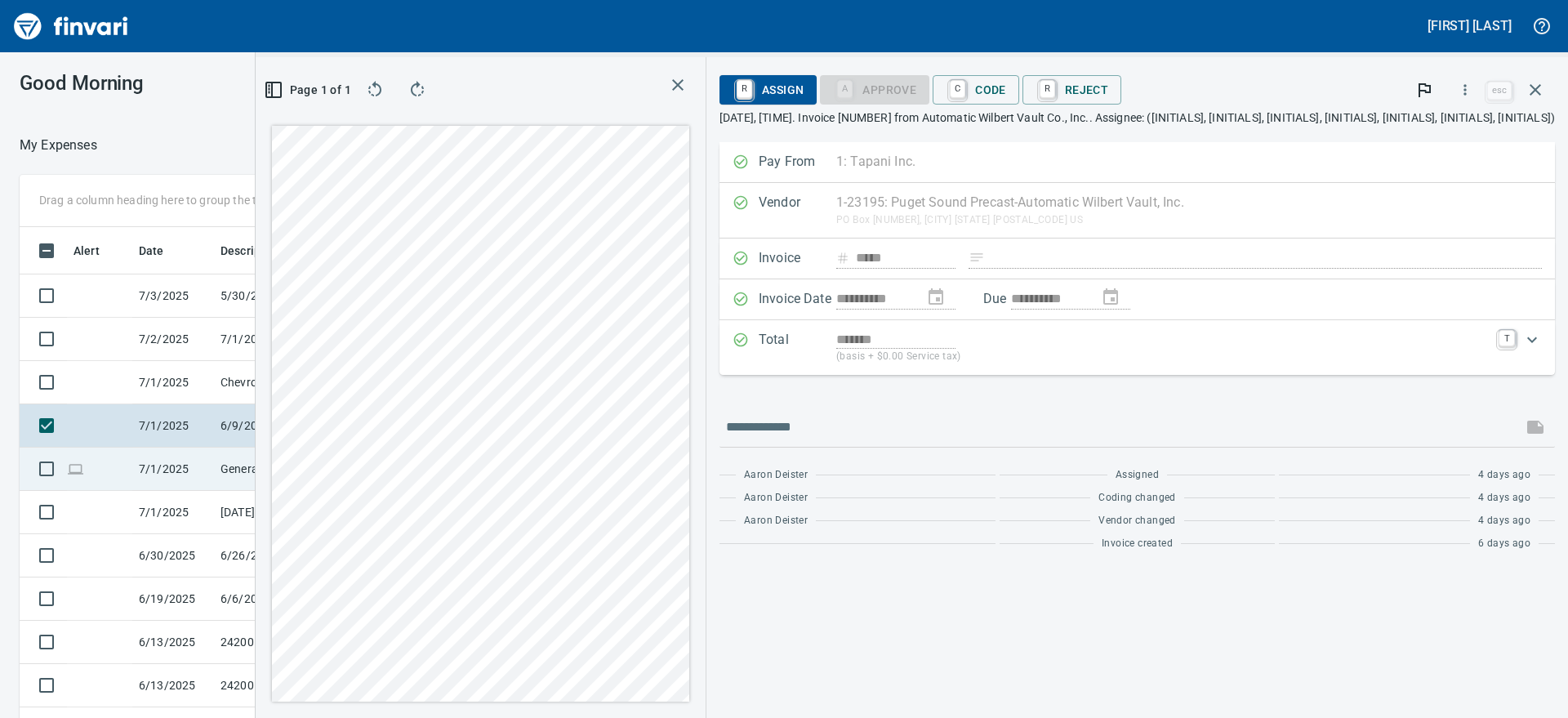 click on "General Equipment Comp [CITY] [STATE]" at bounding box center (287, 296) 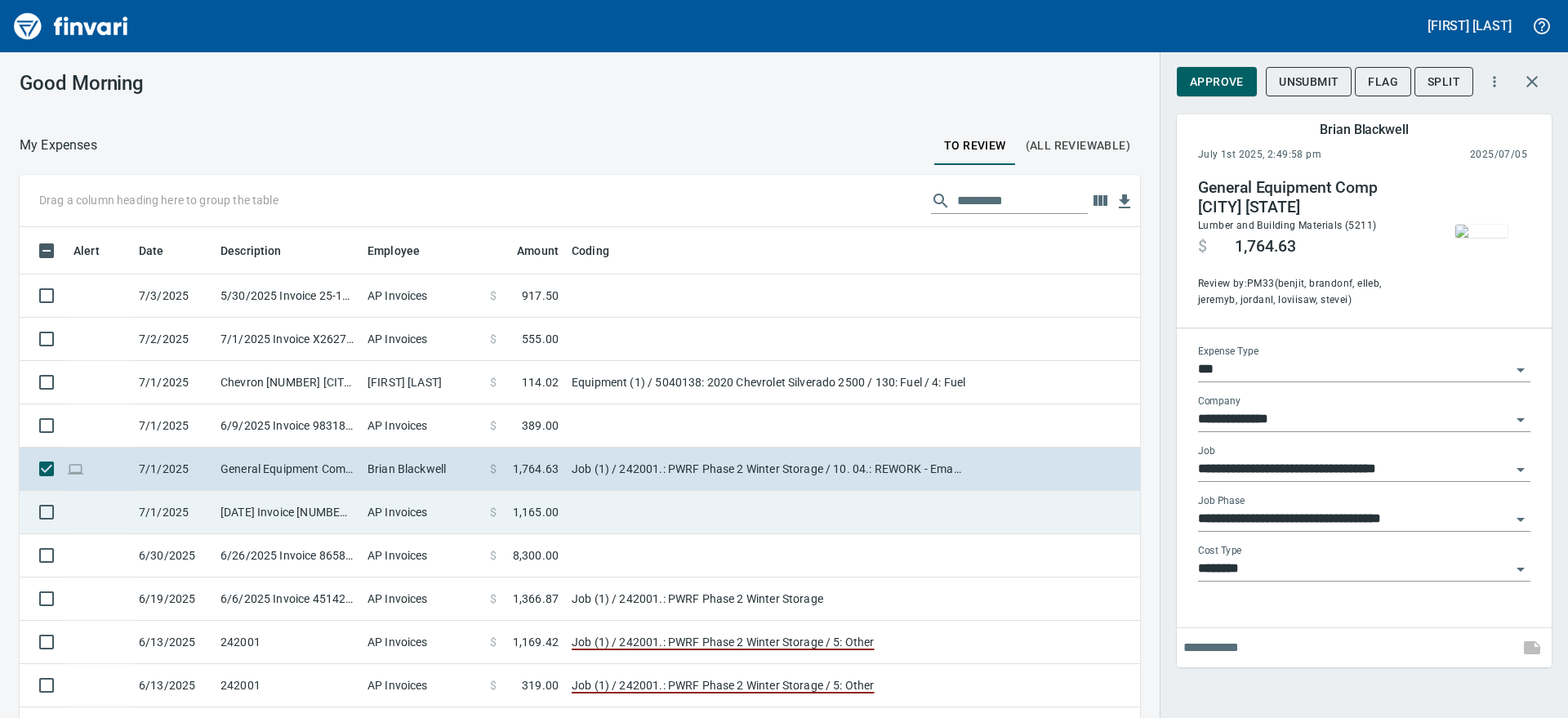 click on "[DATE] Invoice [NUMBER] from [FIRST] [LAST] Aggressive Enterprises Inc. ([PHONE])" at bounding box center (287, 296) 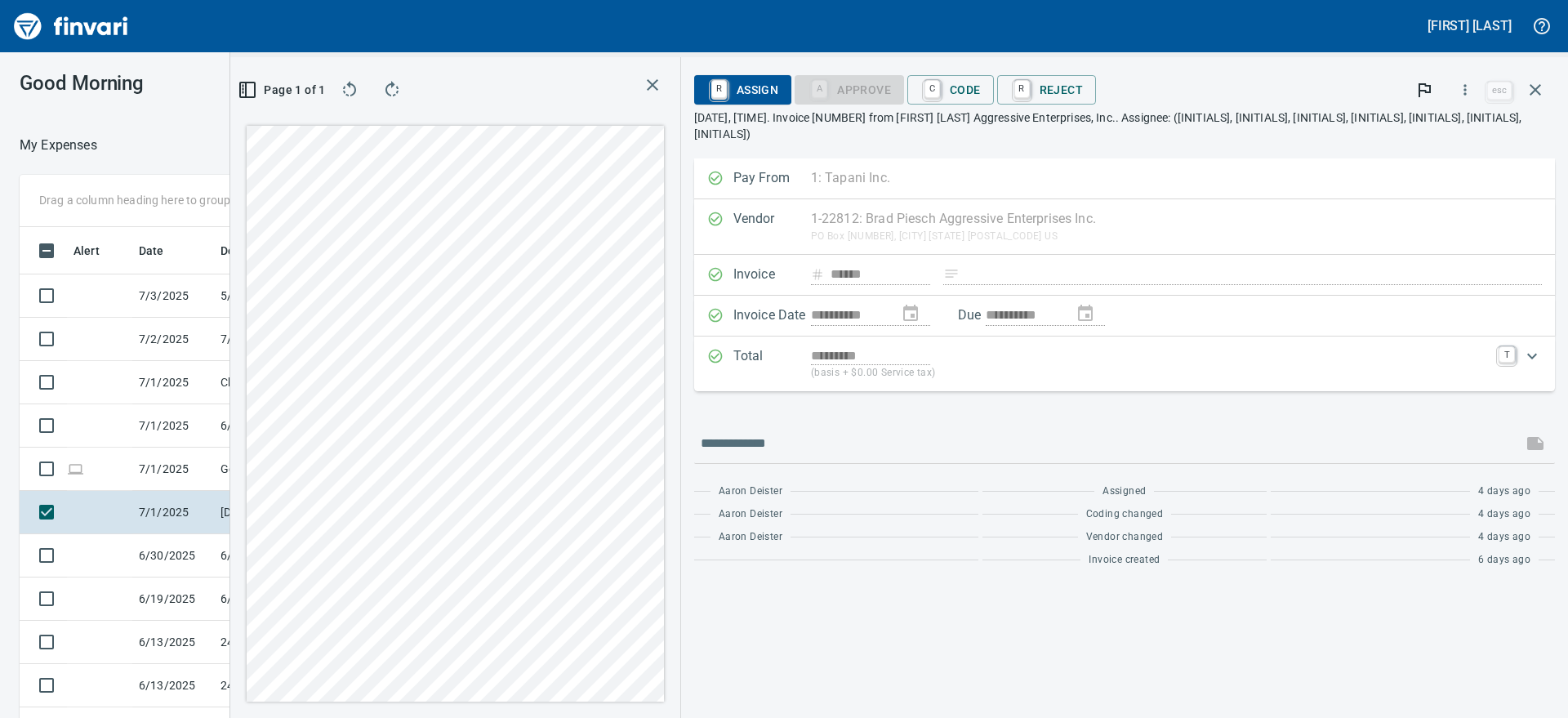scroll, scrollTop: 523, scrollLeft: 1074, axis: both 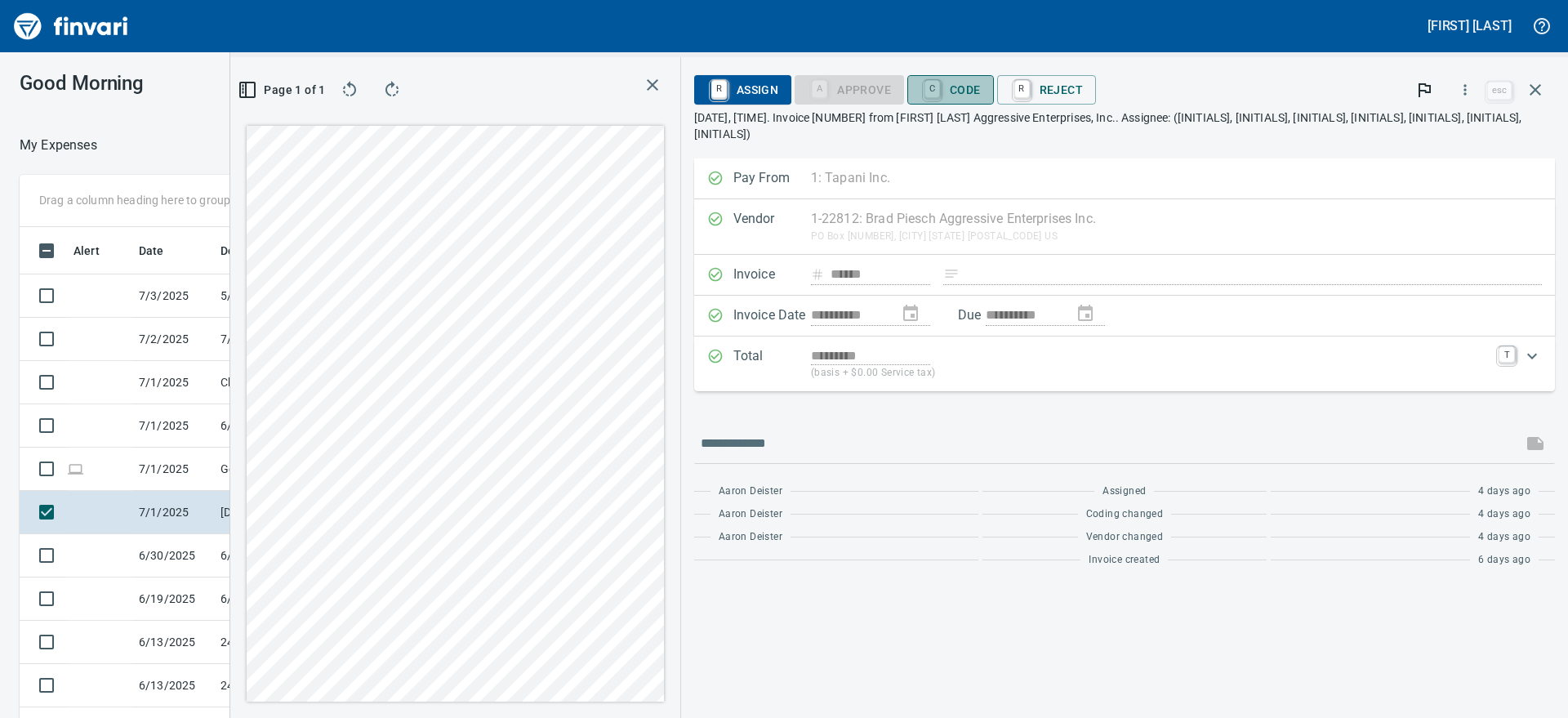 click on "C Code" at bounding box center (951, 90) 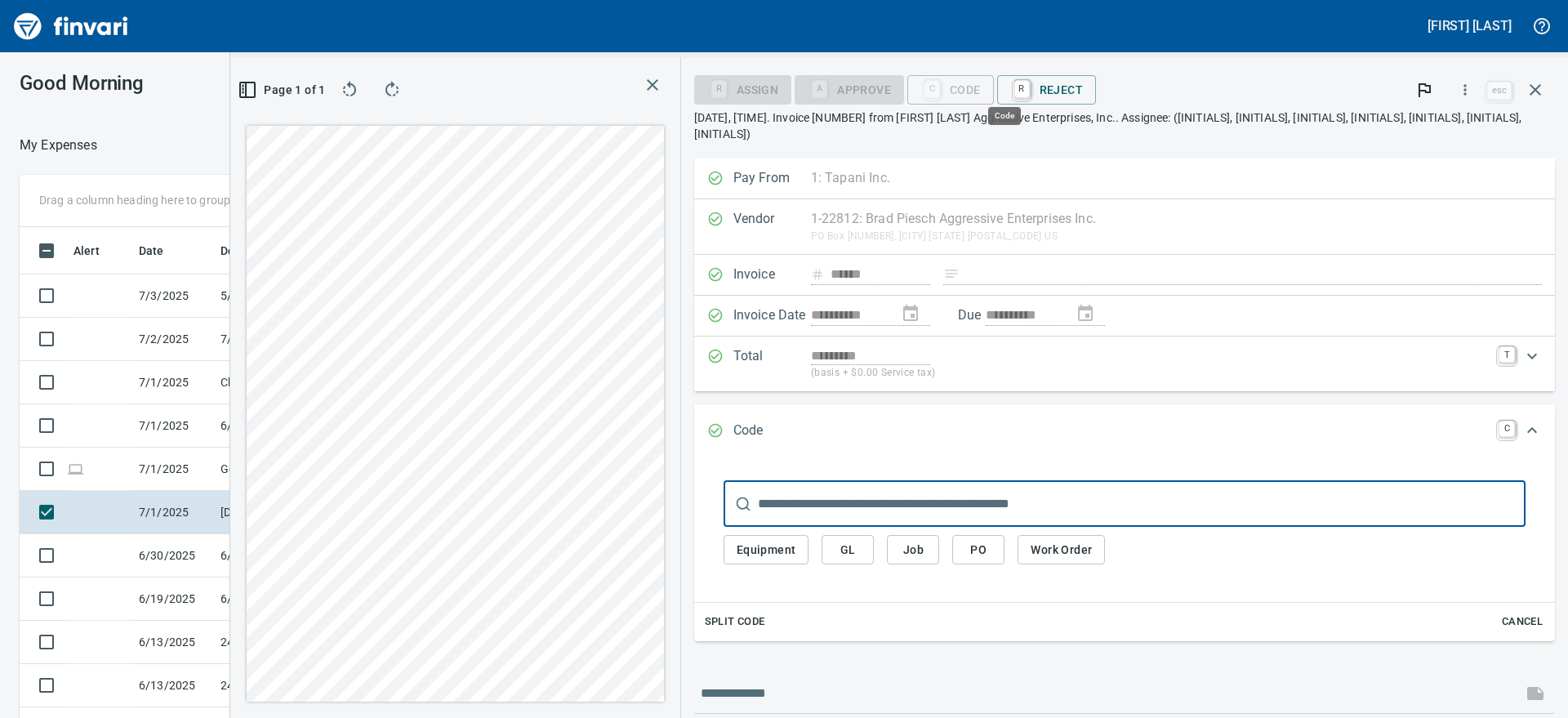 scroll, scrollTop: 523, scrollLeft: 1074, axis: both 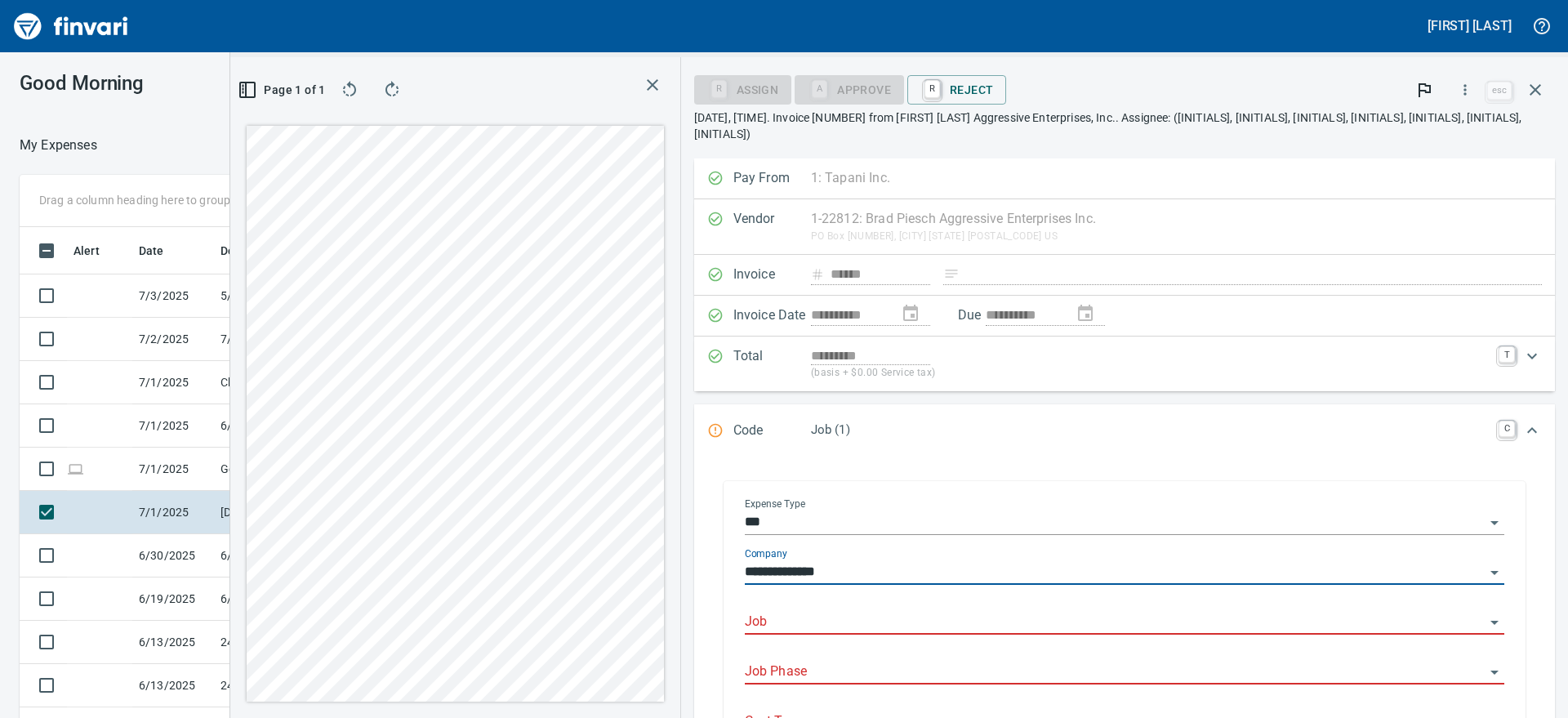click on "Job" at bounding box center (1115, 622) 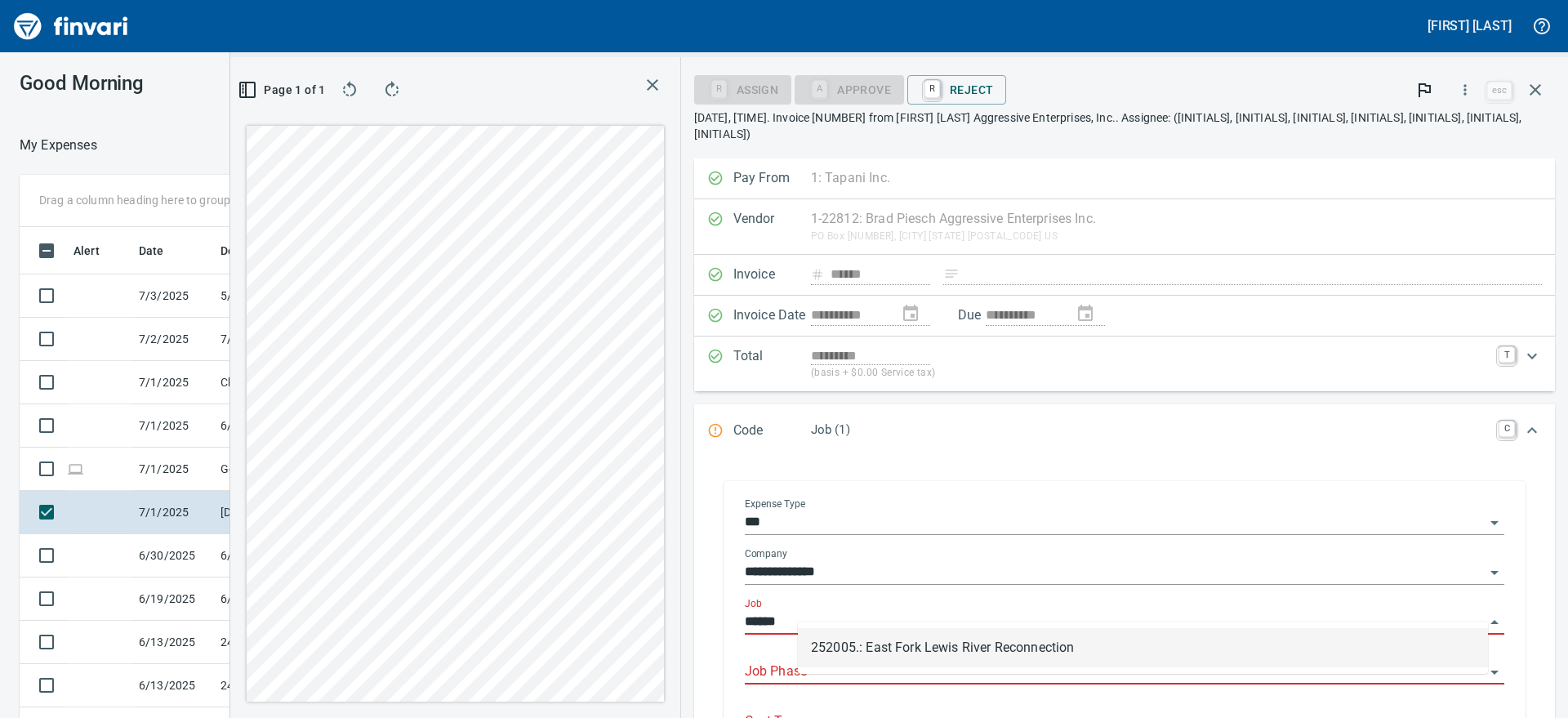 scroll, scrollTop: 523, scrollLeft: 1074, axis: both 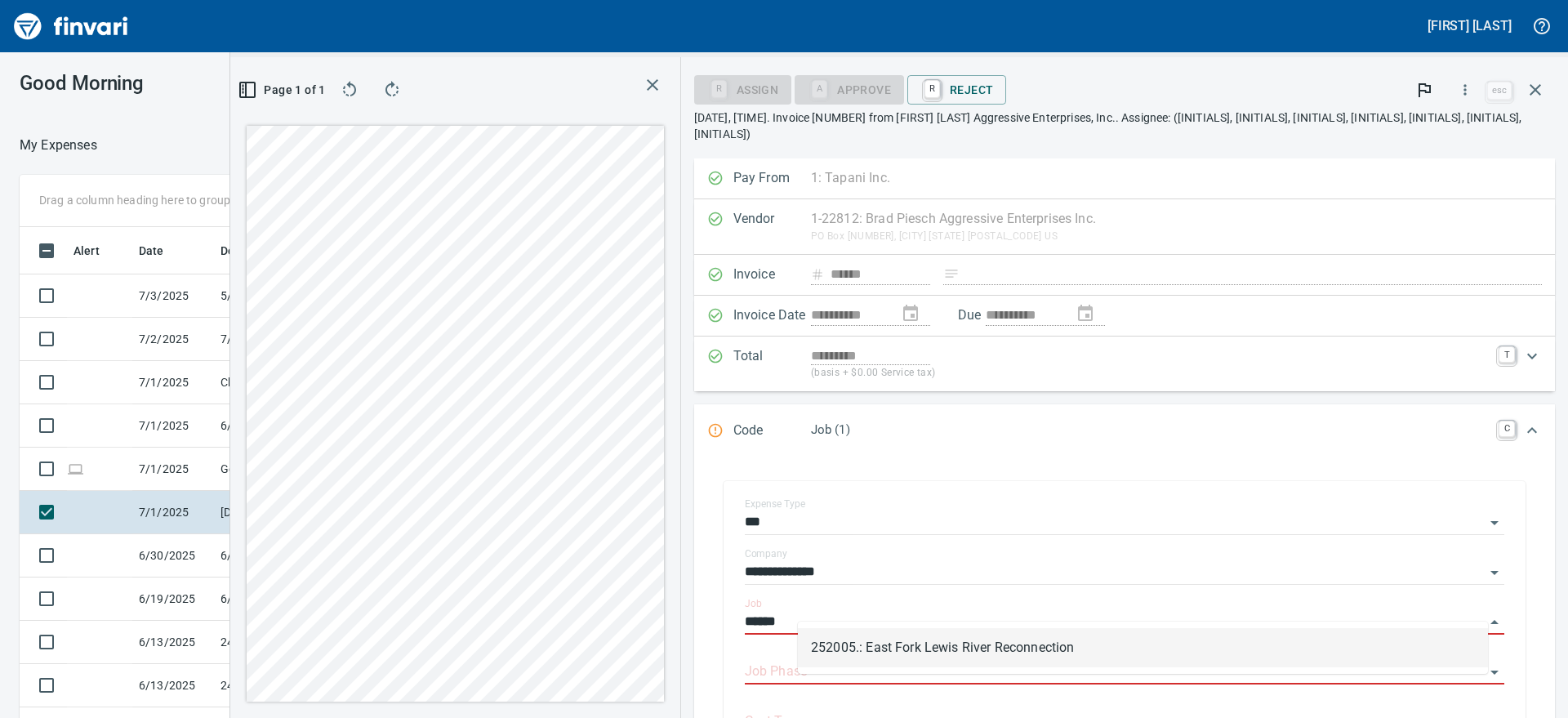 click on "252005.: East Fork Lewis River Reconnection" at bounding box center (1143, 648) 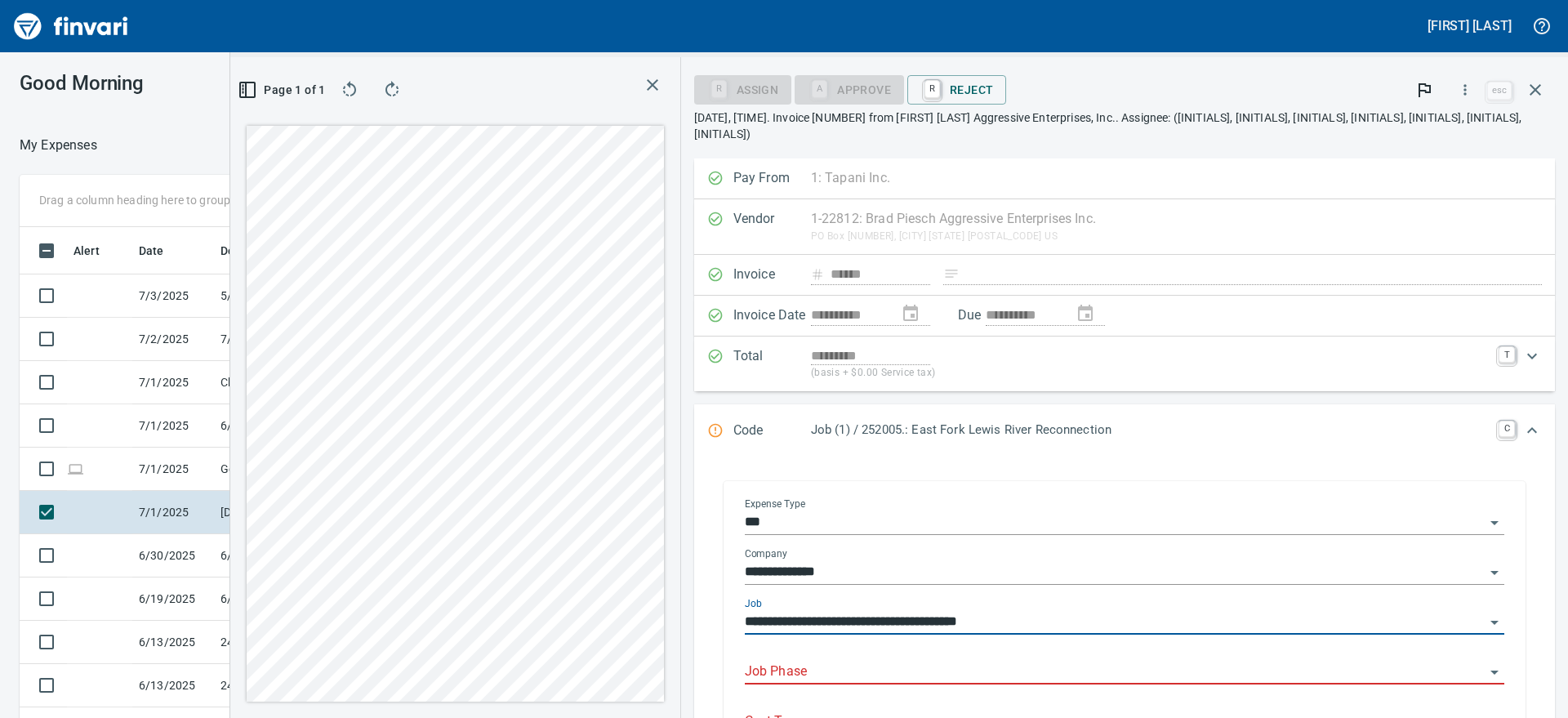 type on "**********" 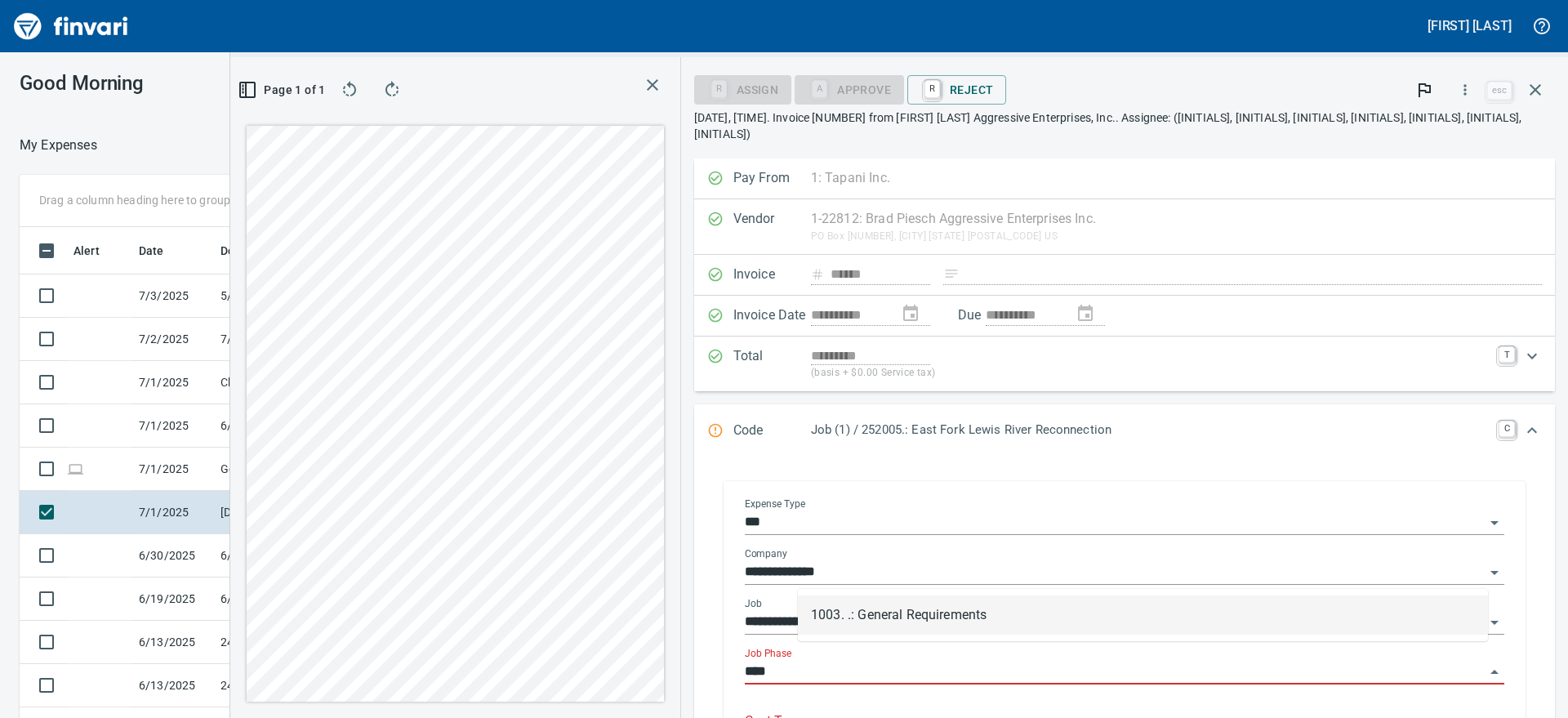 scroll, scrollTop: 523, scrollLeft: 1074, axis: both 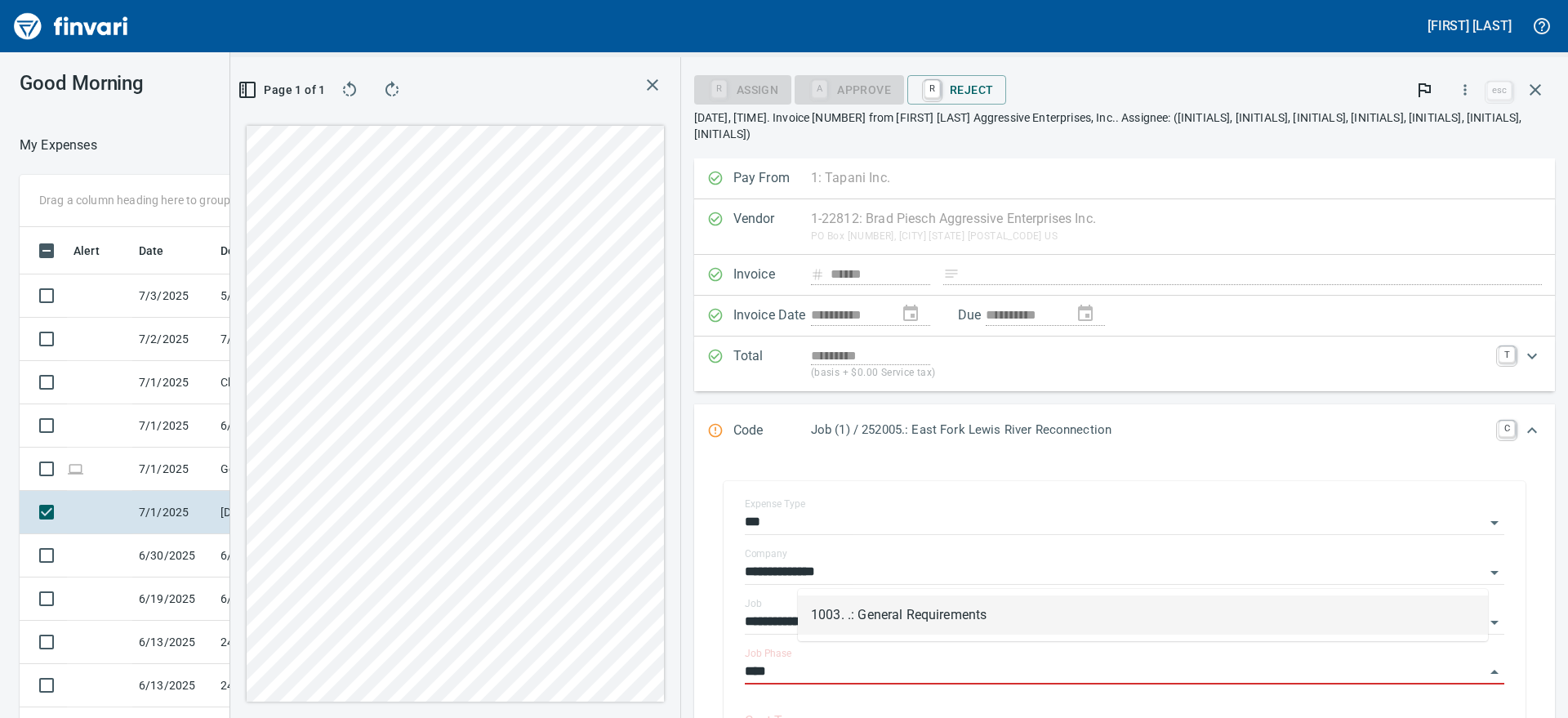 click on "1003.    .: General Requirements" at bounding box center [1143, 615] 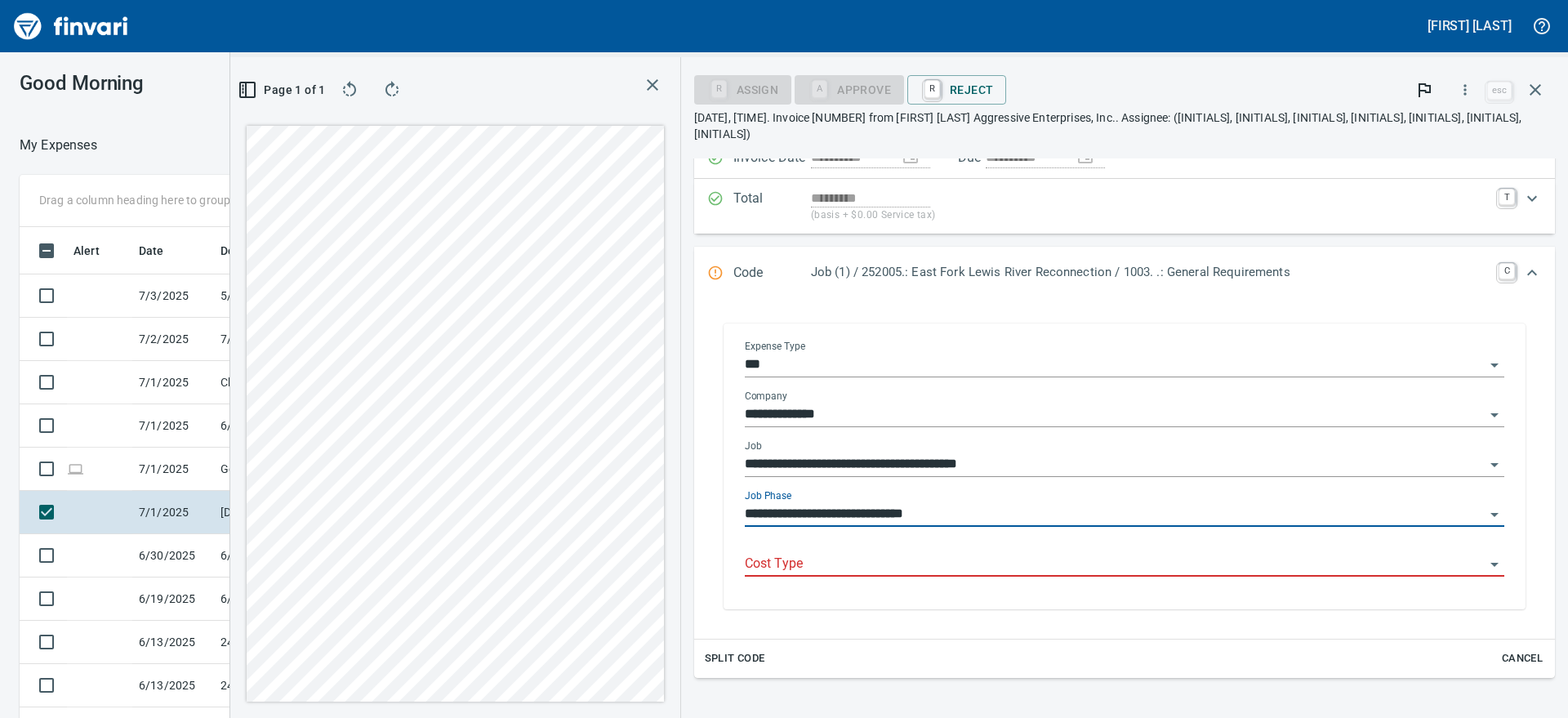 scroll, scrollTop: 157, scrollLeft: 0, axis: vertical 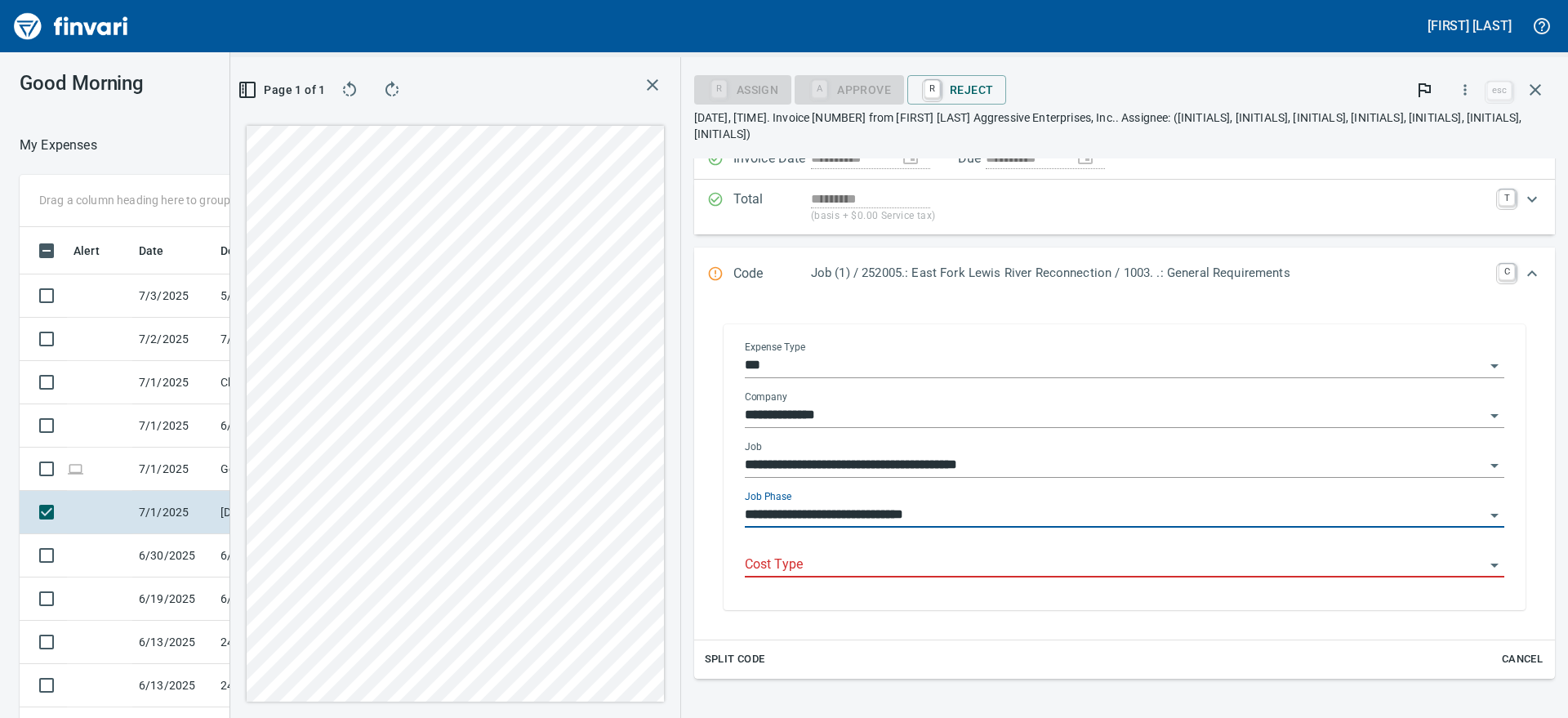 type on "**********" 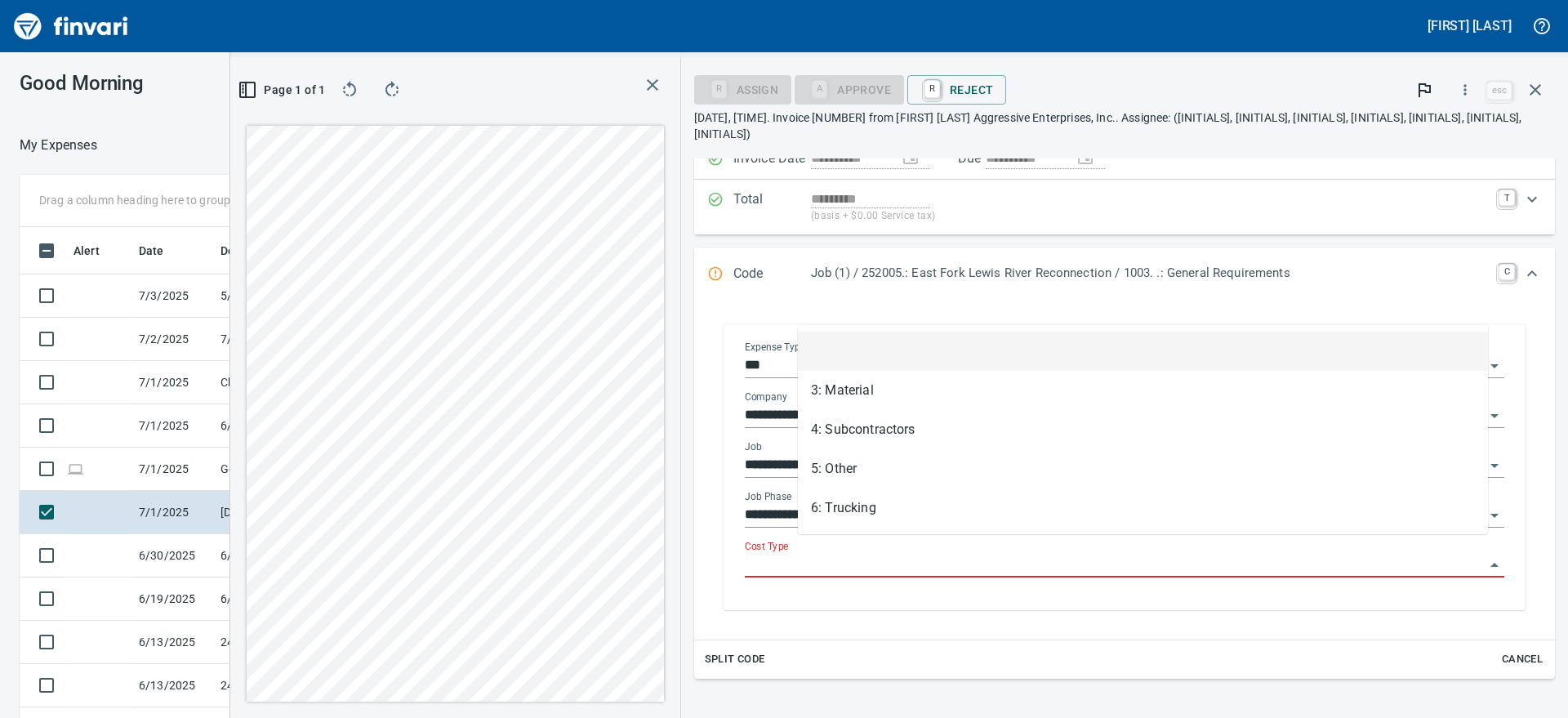 scroll, scrollTop: 523, scrollLeft: 1074, axis: both 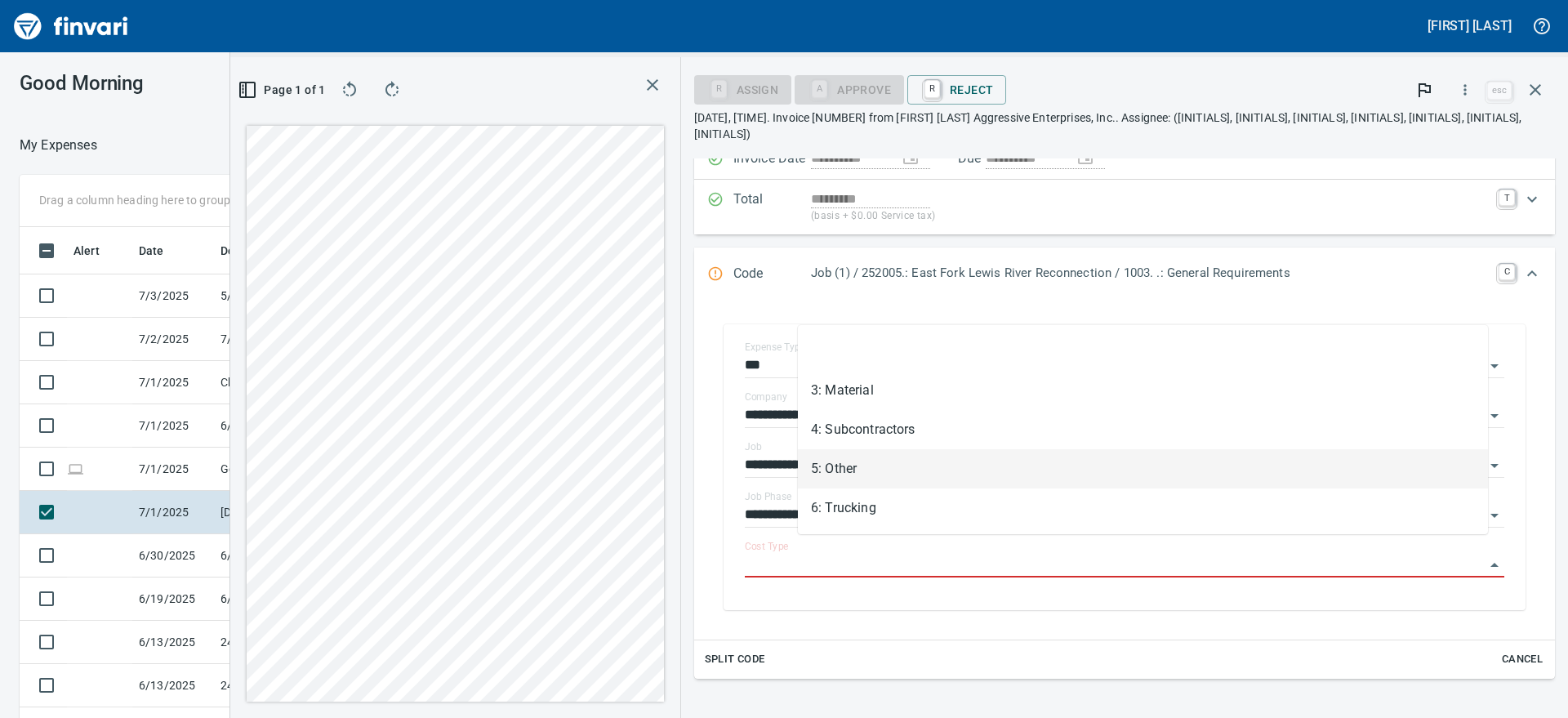 click on "5: Other" at bounding box center (1143, 469) 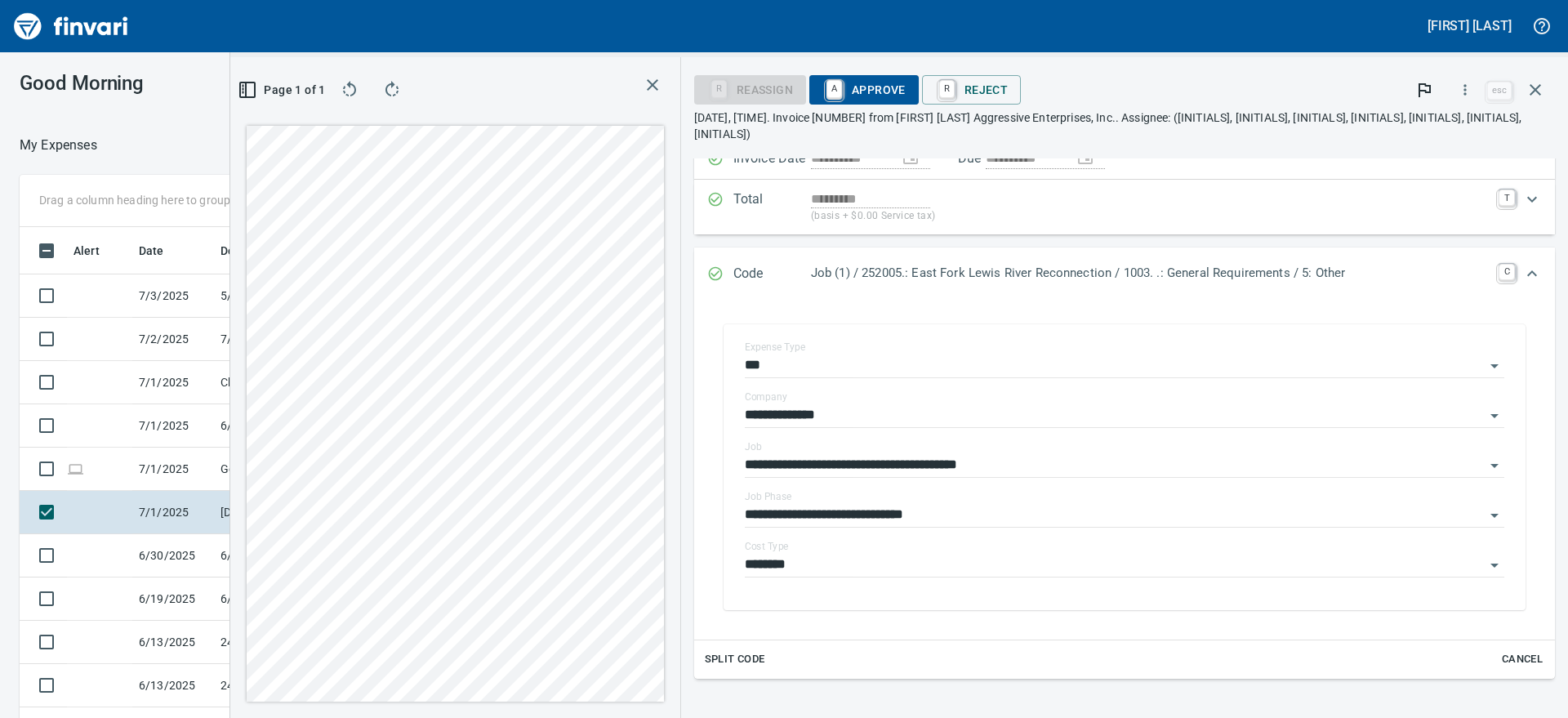 click on "**********" at bounding box center [1125, 387] 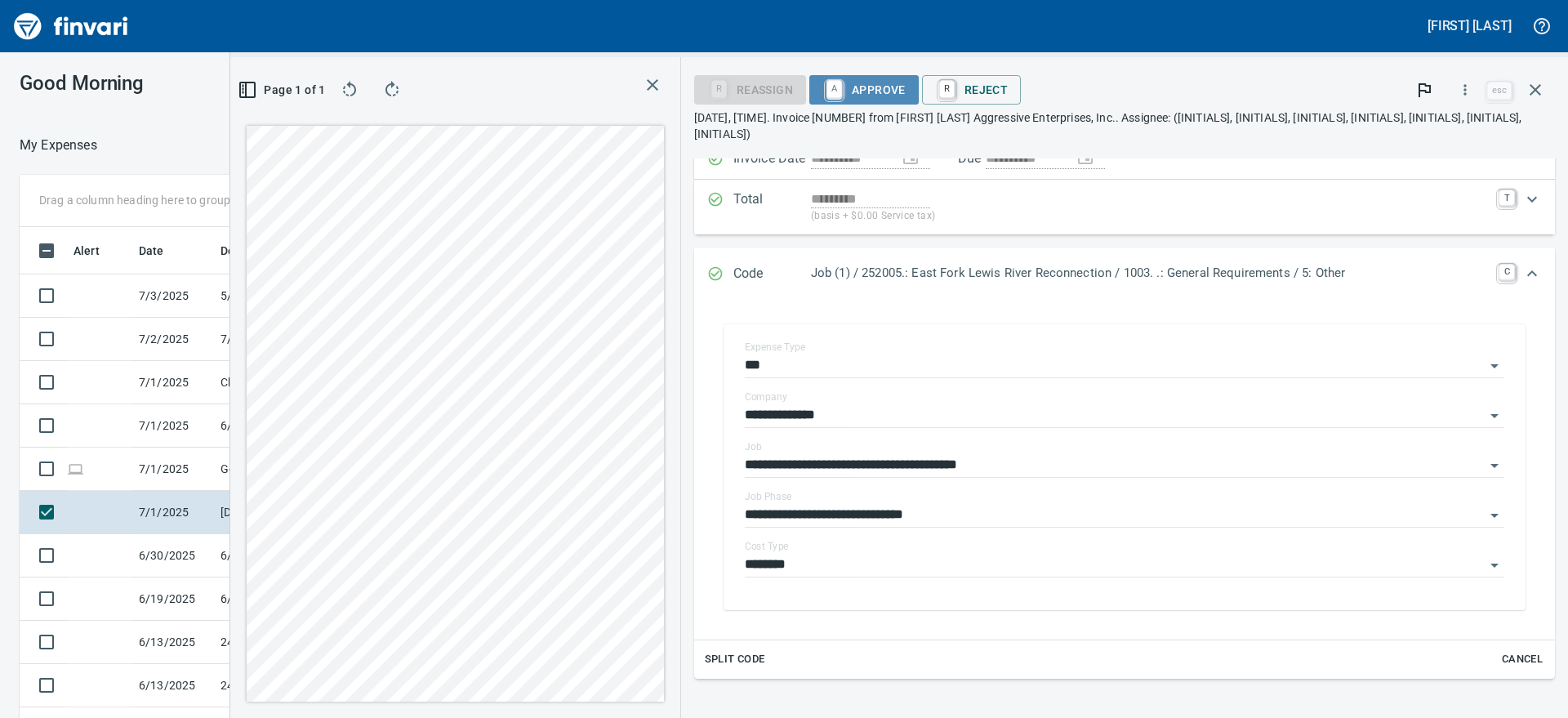 click on "A Approve" at bounding box center [750, 90] 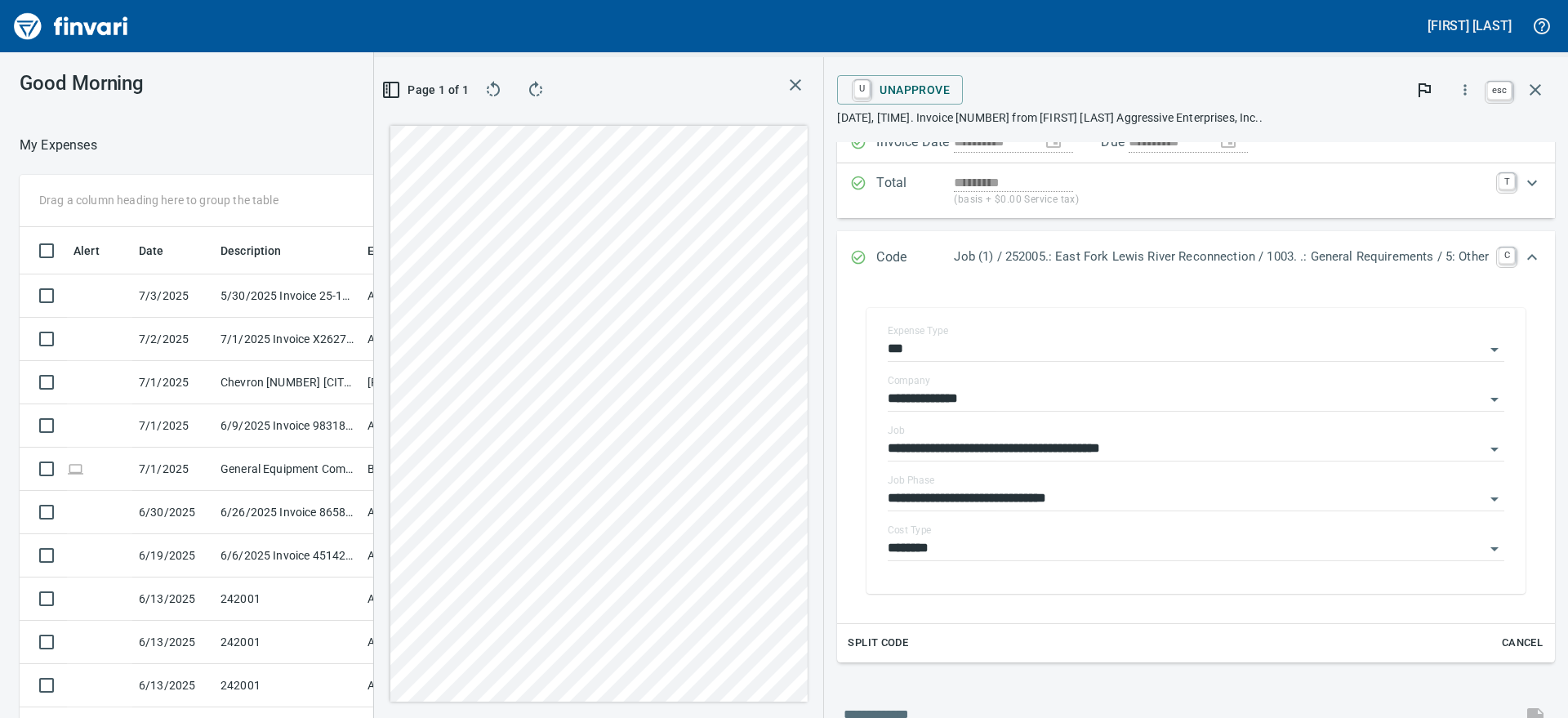 scroll, scrollTop: 523, scrollLeft: 1074, axis: both 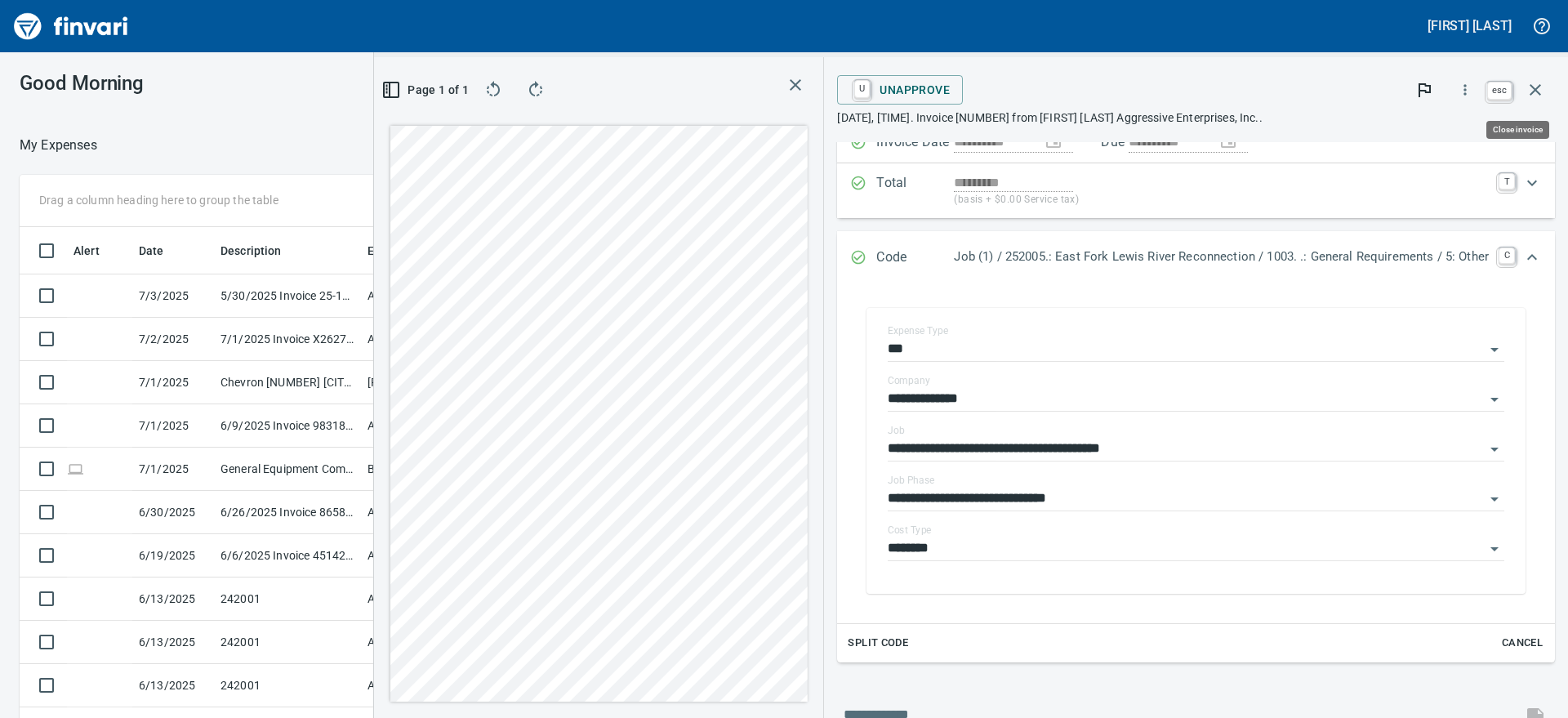 click at bounding box center (1535, 90) 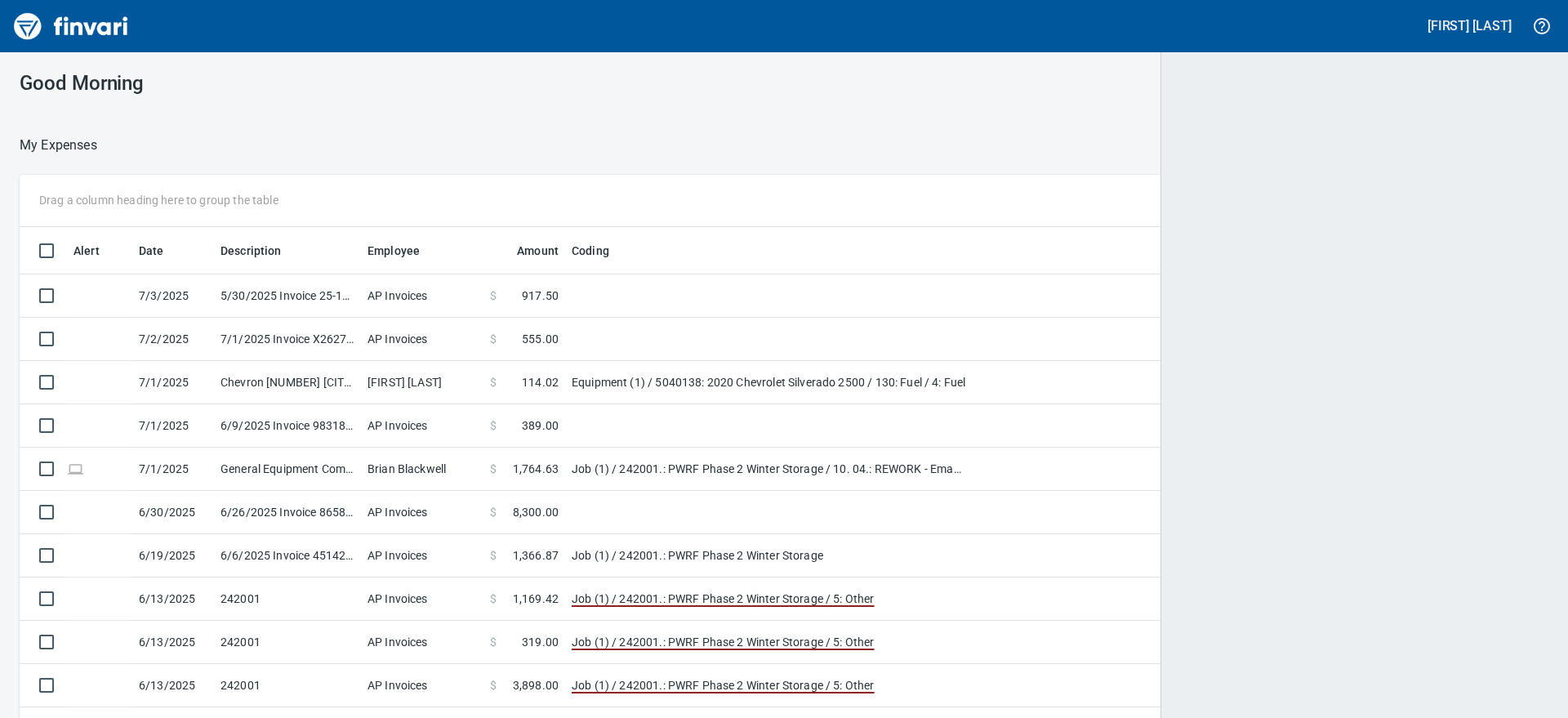 scroll, scrollTop: 2, scrollLeft: 2, axis: both 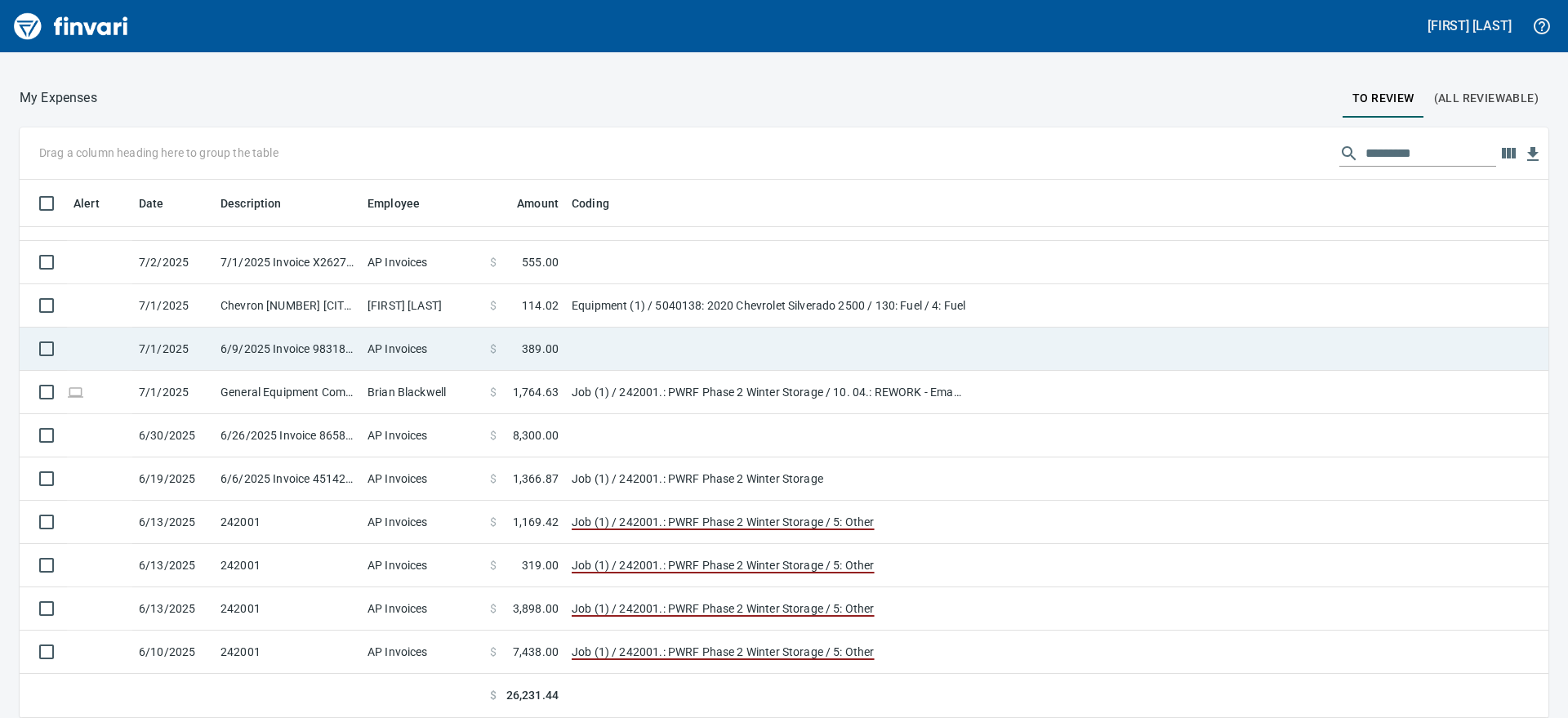 click on "AP Invoices" at bounding box center (422, 219) 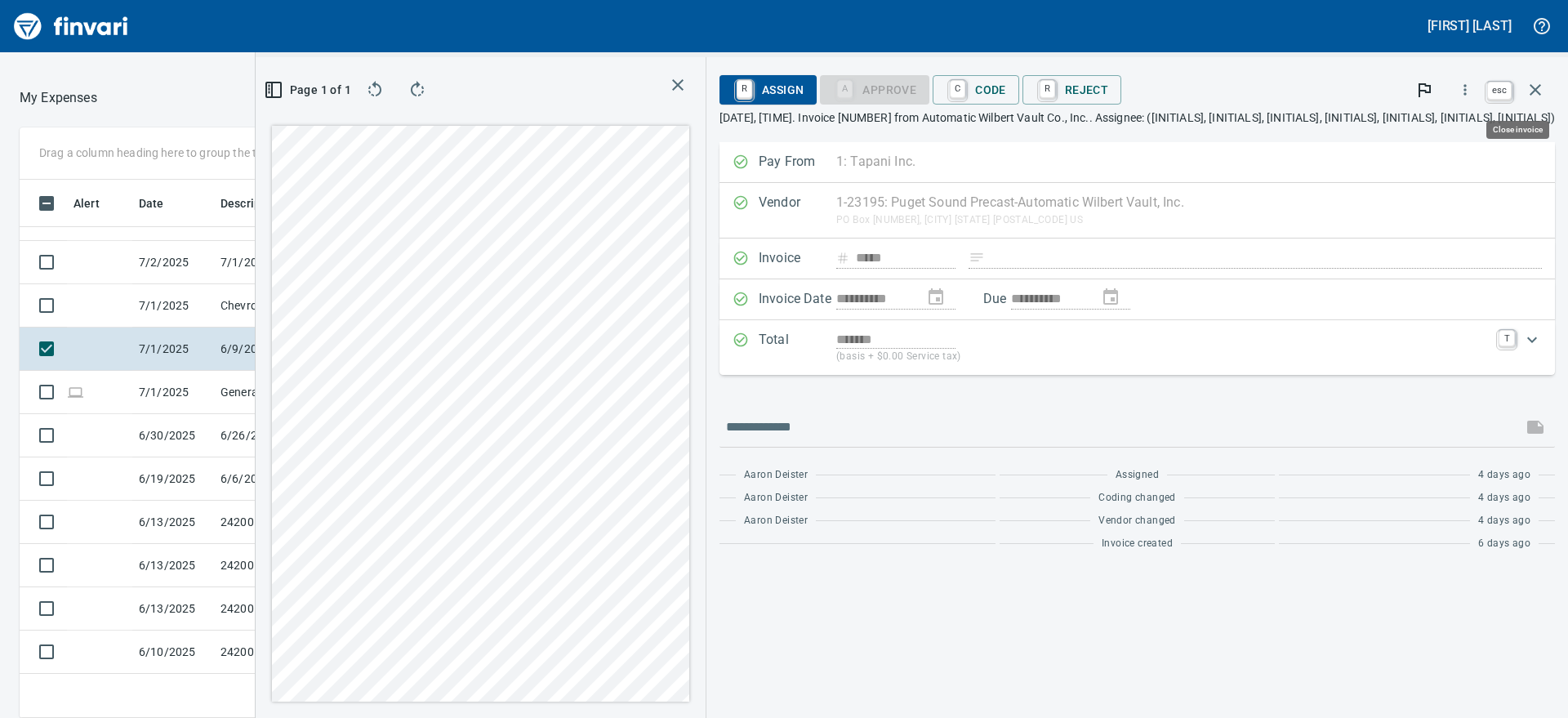 scroll, scrollTop: 523, scrollLeft: 1074, axis: both 